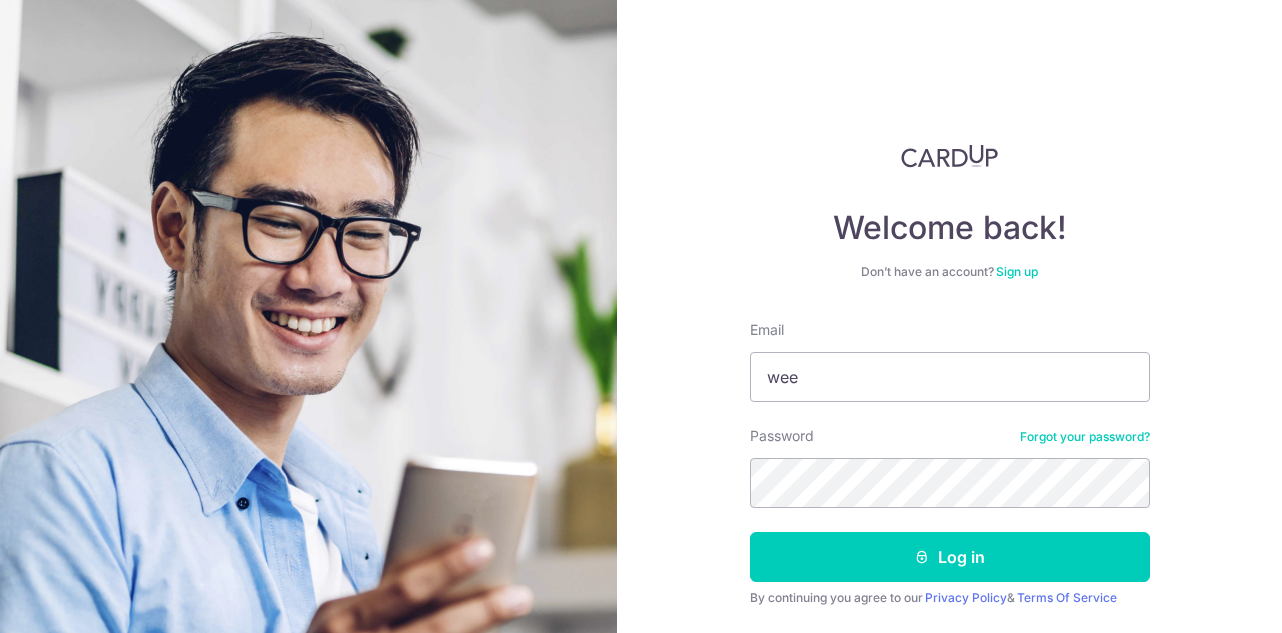 scroll, scrollTop: 0, scrollLeft: 0, axis: both 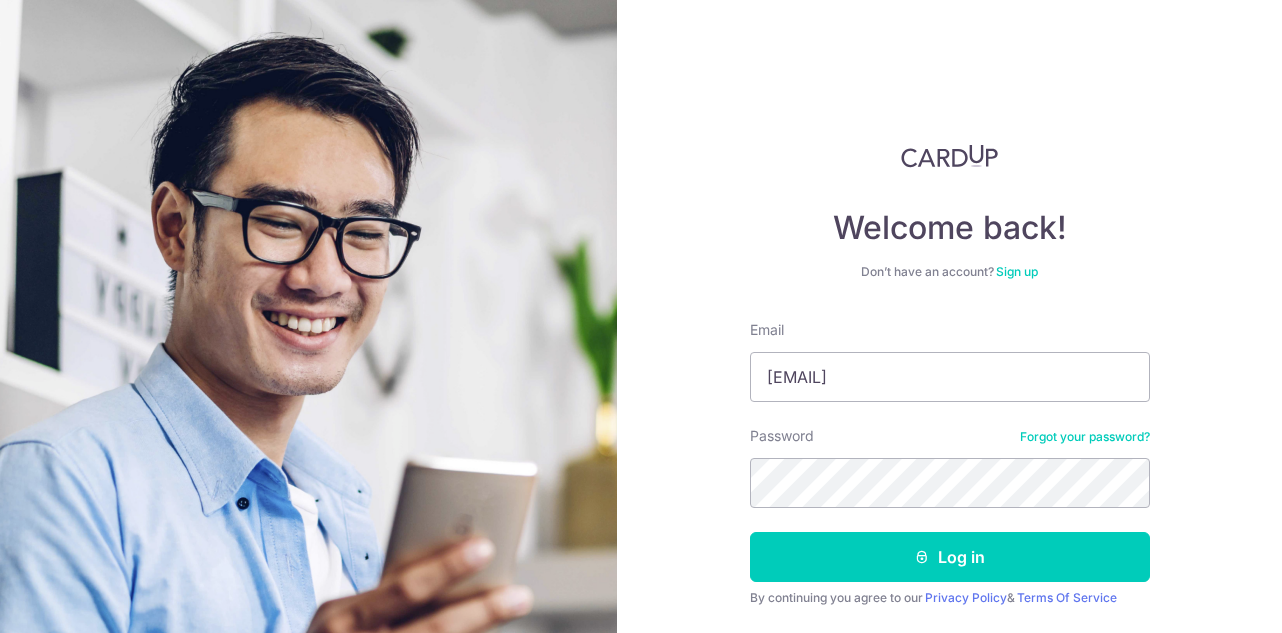 type on "[EMAIL]" 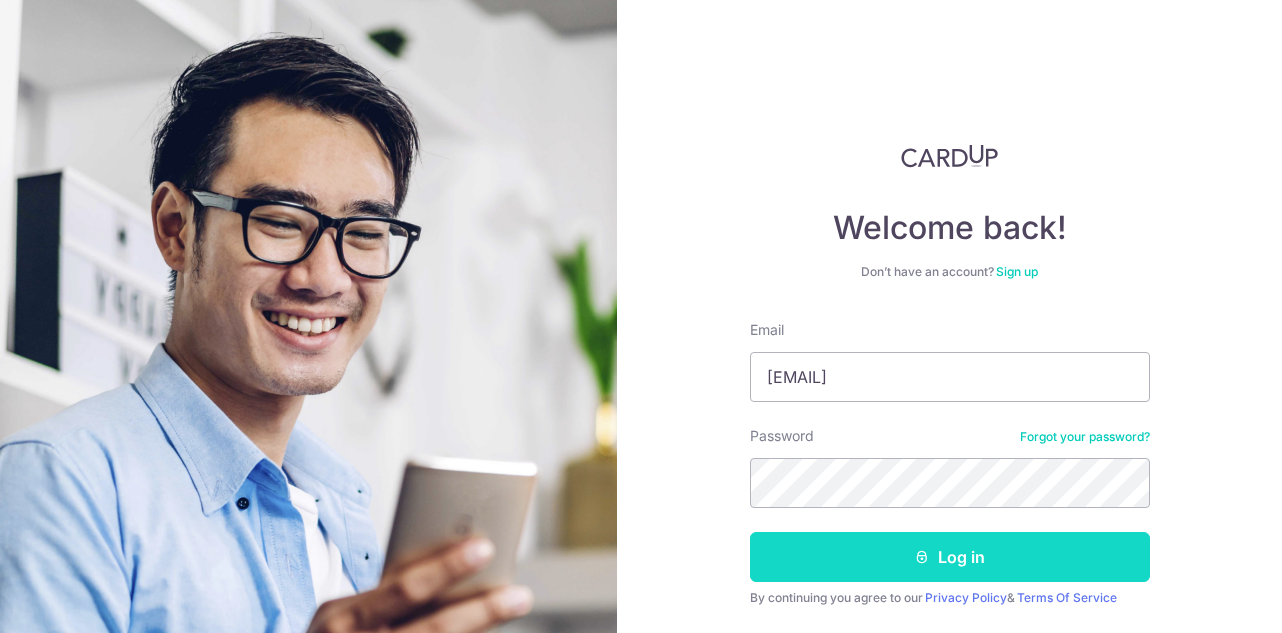 click on "Log in" at bounding box center (950, 557) 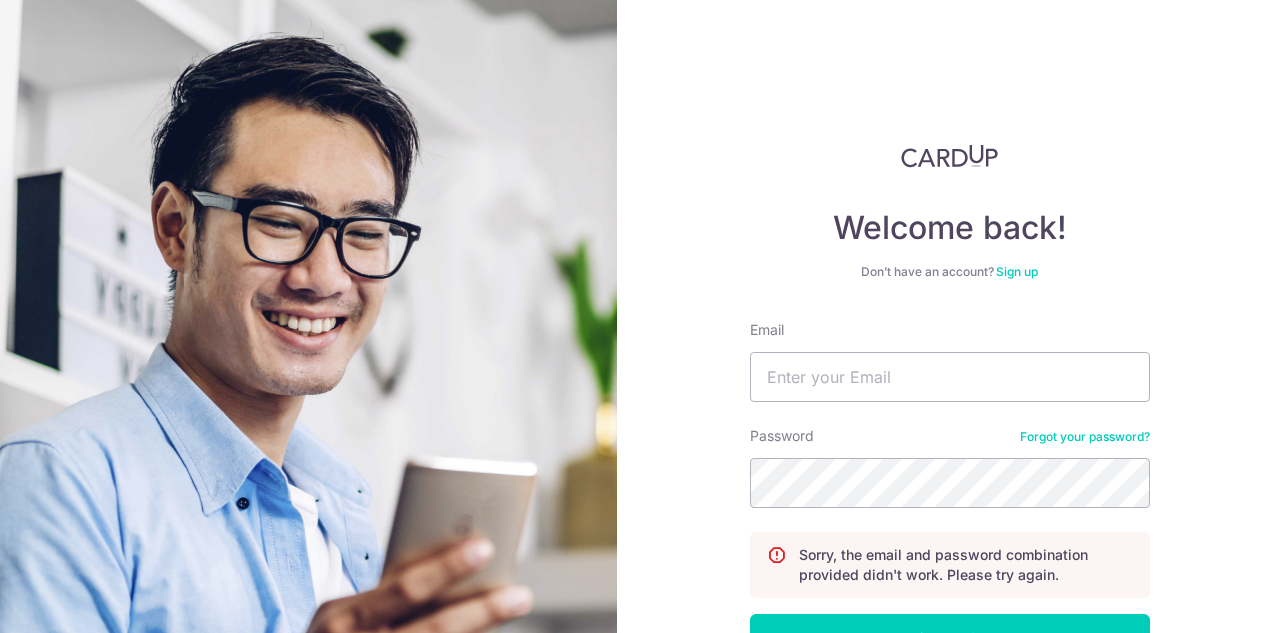 scroll, scrollTop: 0, scrollLeft: 0, axis: both 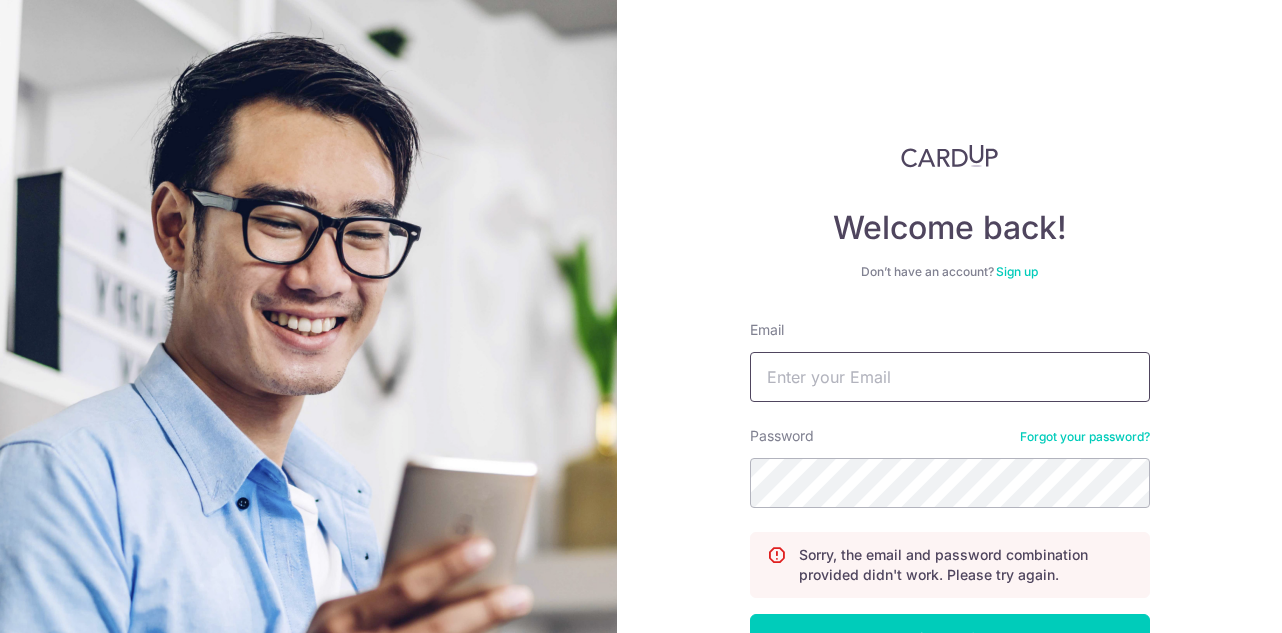 click on "Email" at bounding box center [950, 377] 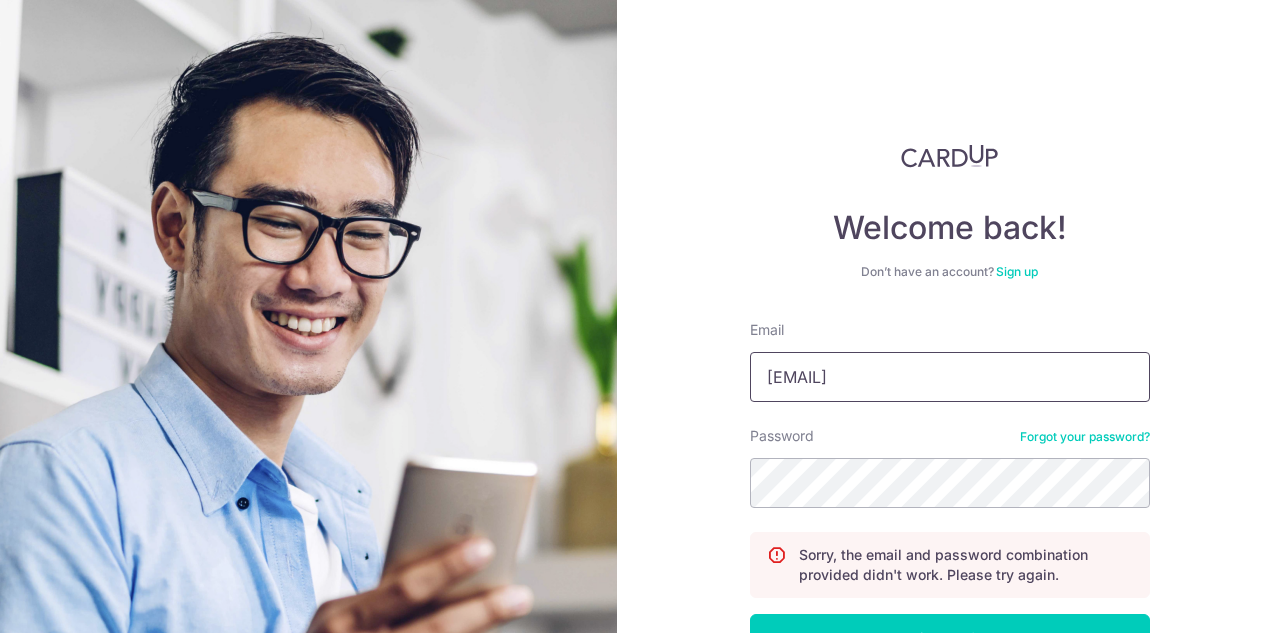 click on "weel.0506@gmail.co" at bounding box center [950, 377] 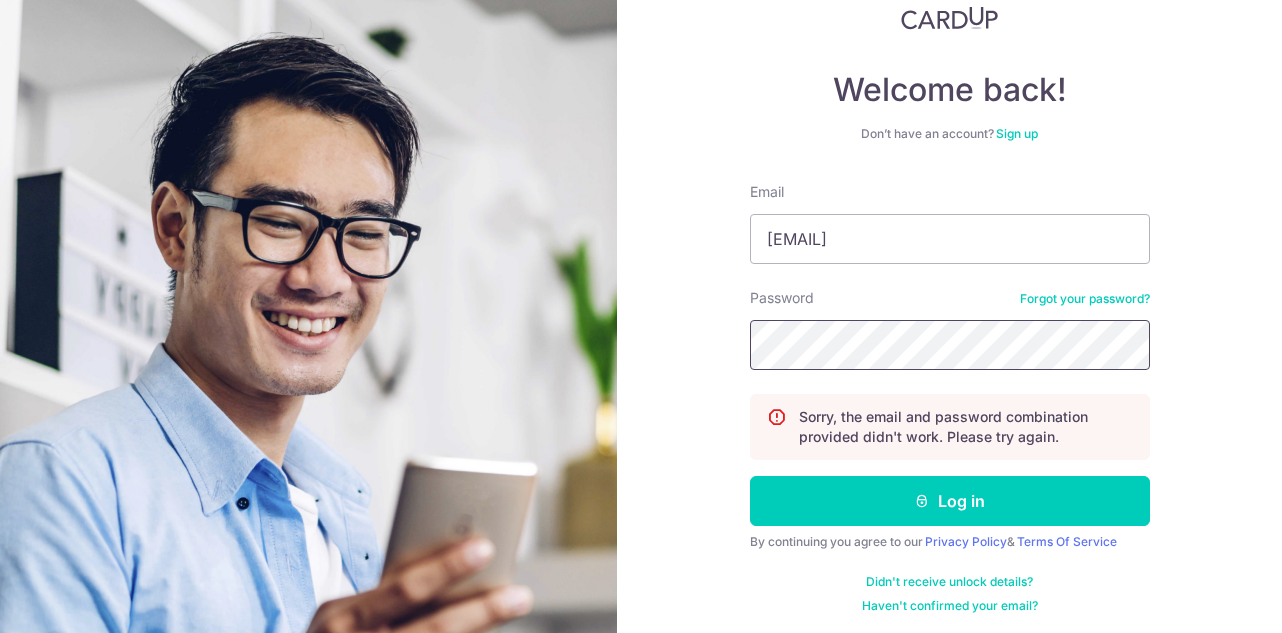 scroll, scrollTop: 141, scrollLeft: 0, axis: vertical 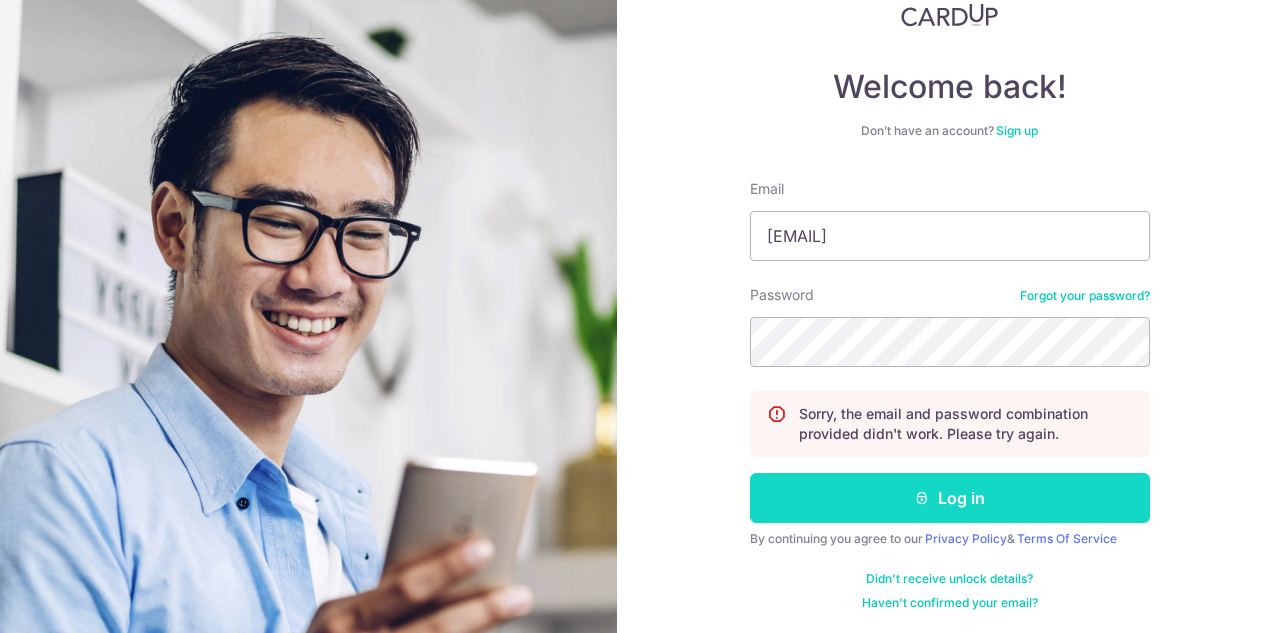 click on "Log in" at bounding box center [950, 498] 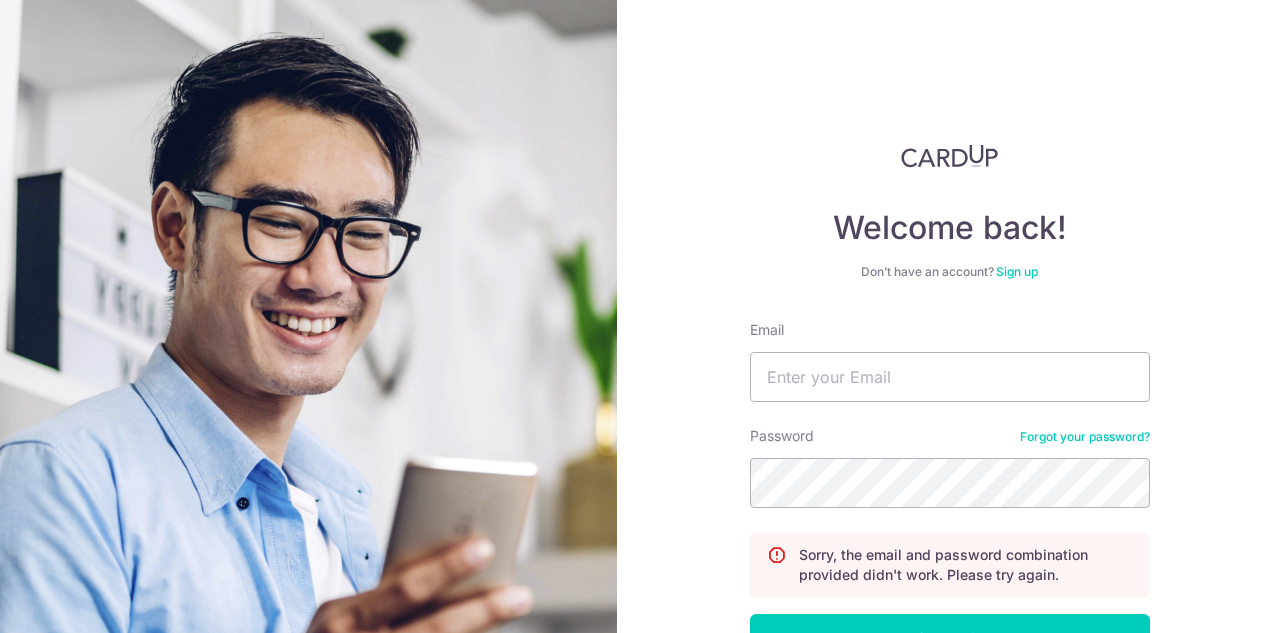 scroll, scrollTop: 0, scrollLeft: 0, axis: both 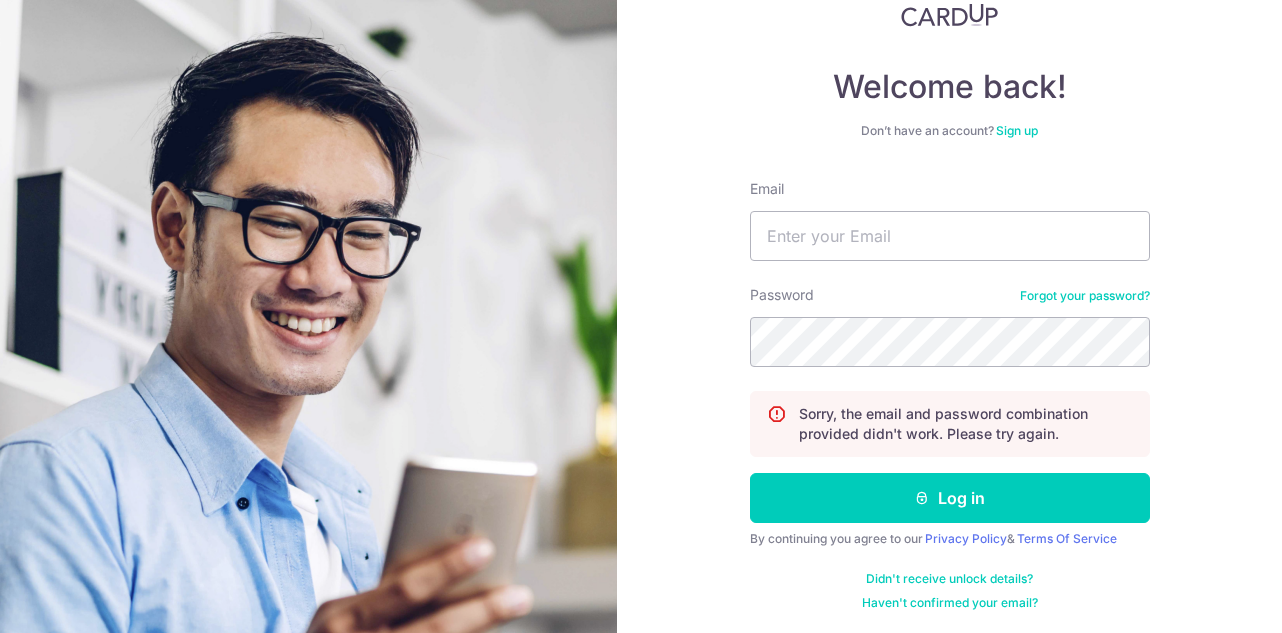 click on "Forgot your password?" at bounding box center (1085, 296) 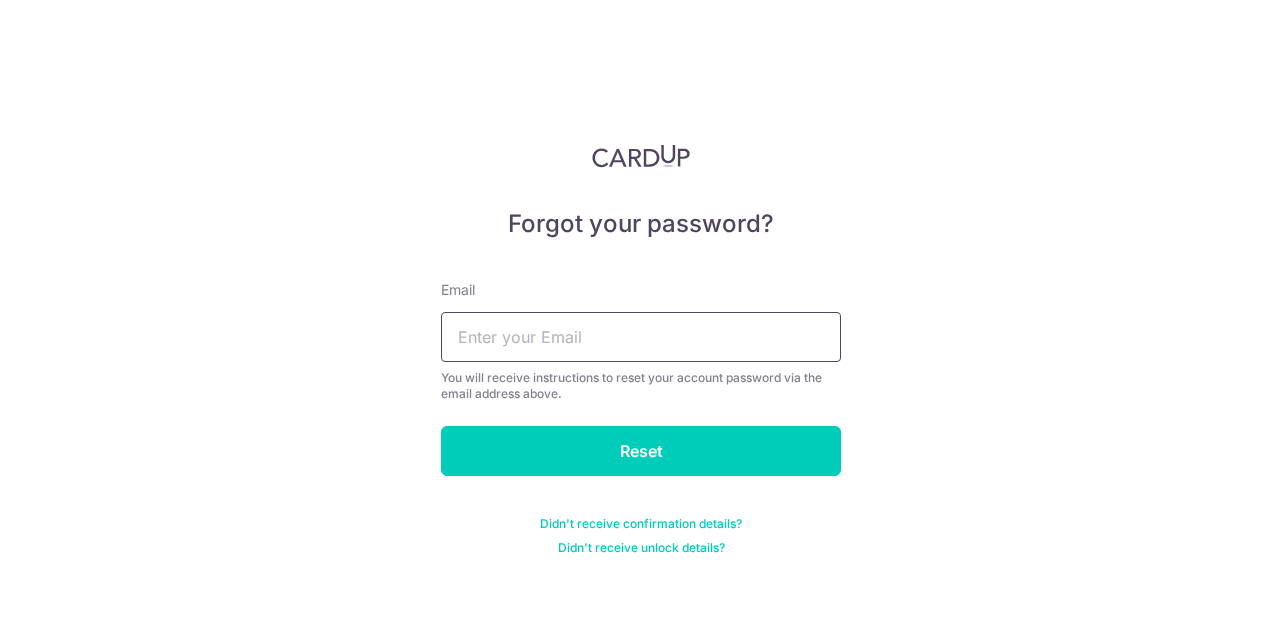 click at bounding box center [641, 337] 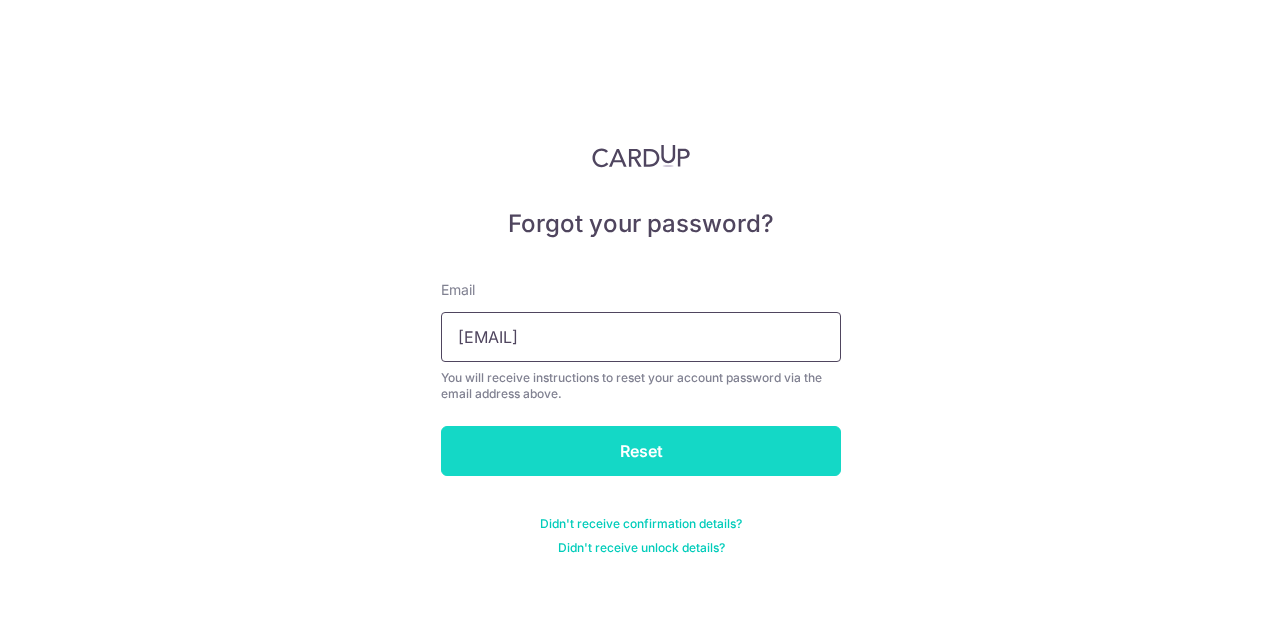 type on "[EMAIL]" 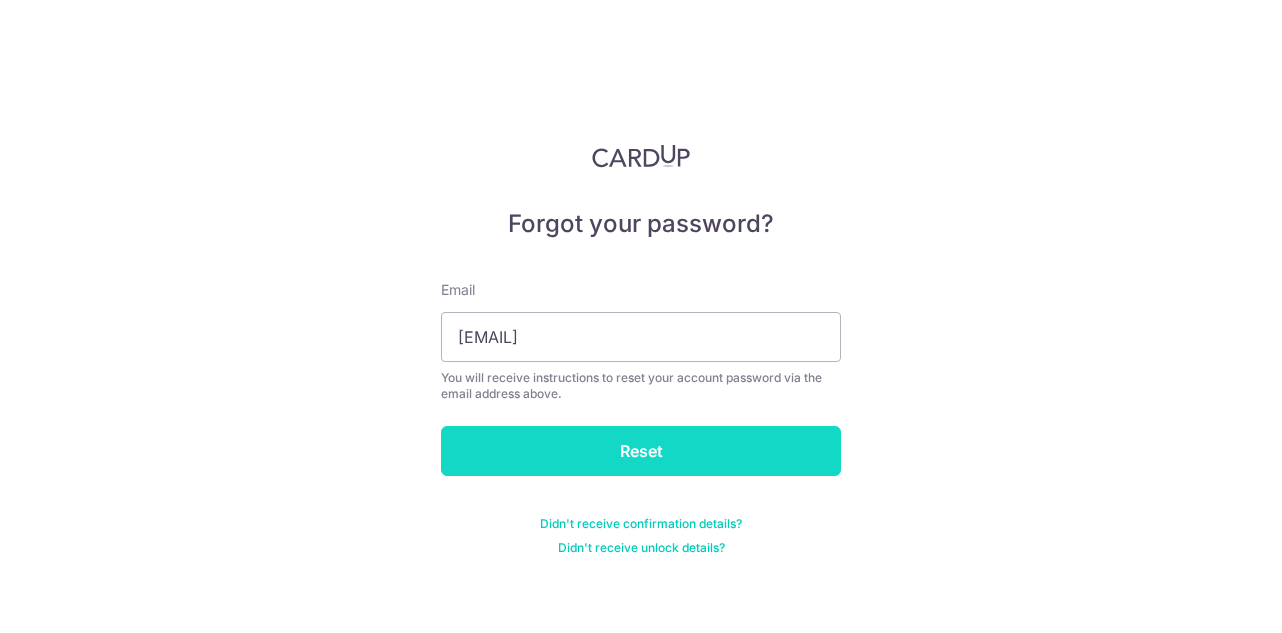 click on "Reset" at bounding box center [641, 451] 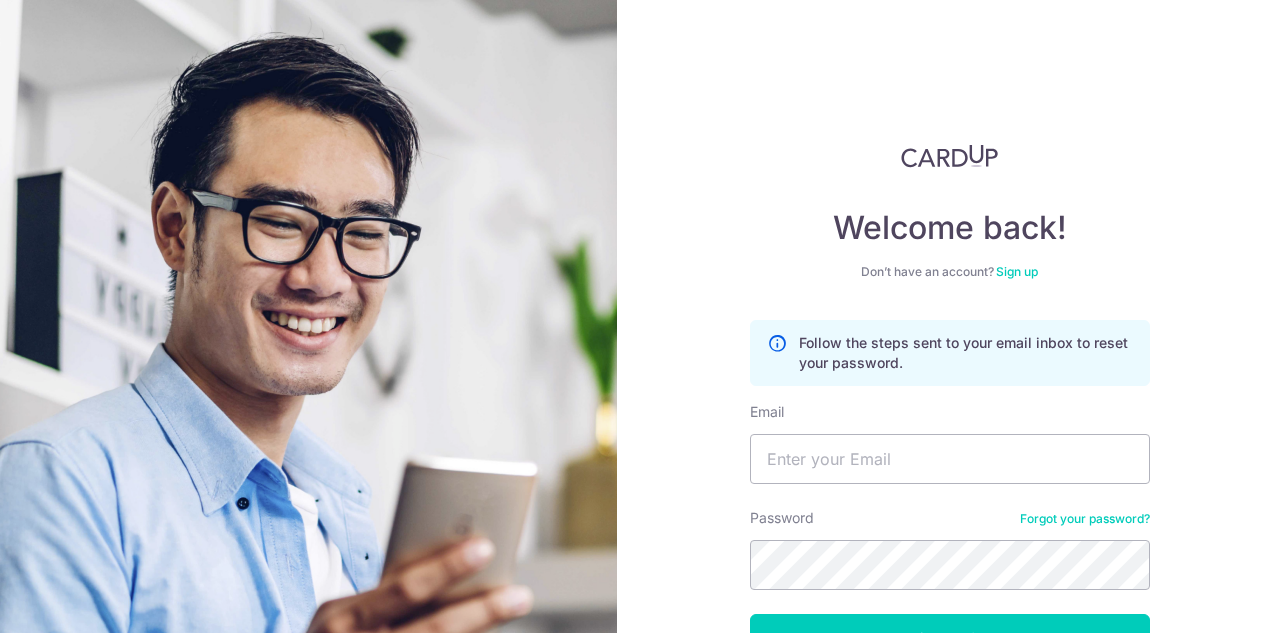 scroll, scrollTop: 0, scrollLeft: 0, axis: both 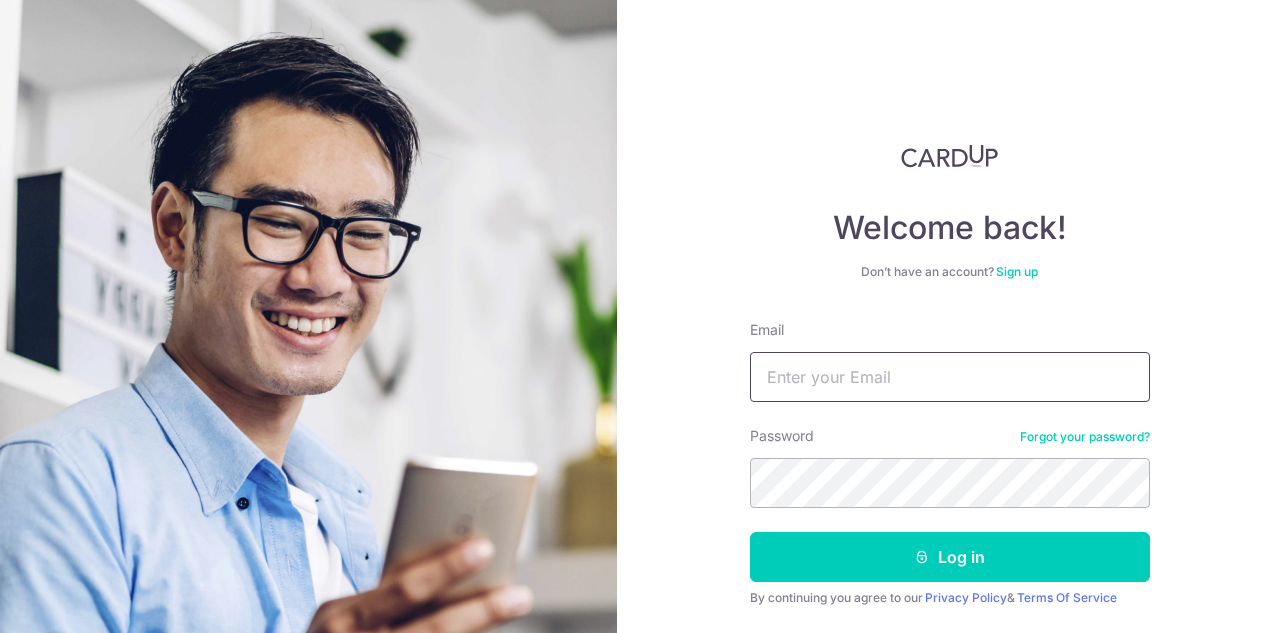 click on "Email" at bounding box center (950, 377) 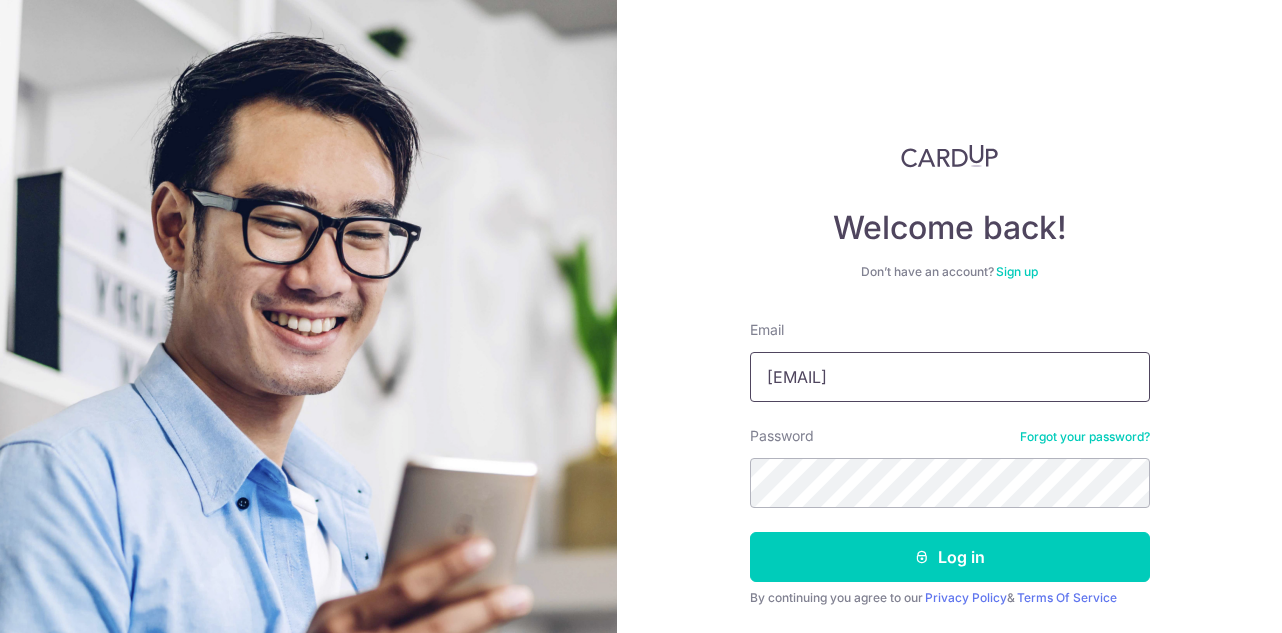 type on "[EMAIL]" 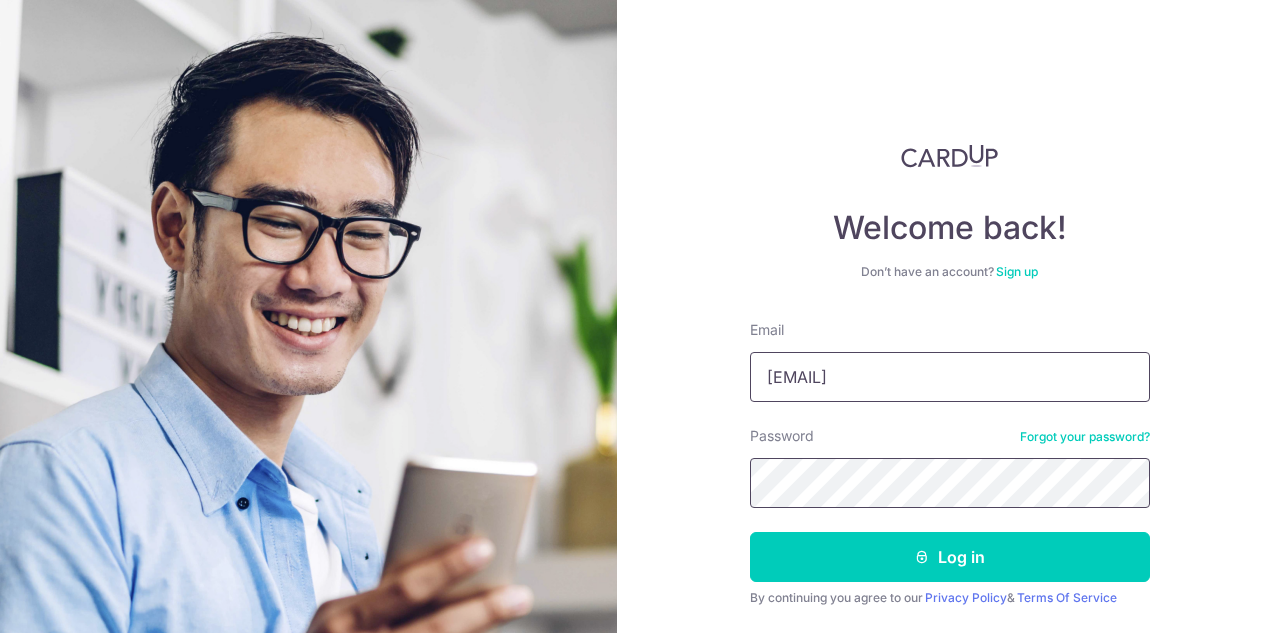 scroll, scrollTop: 60, scrollLeft: 0, axis: vertical 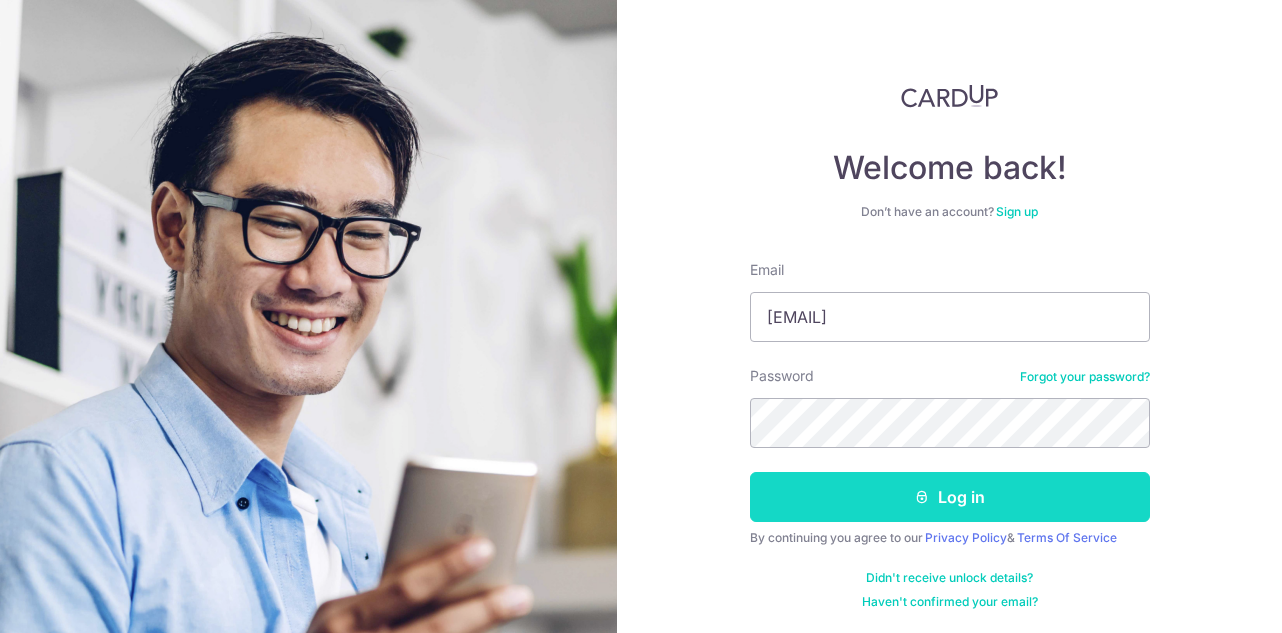 click on "Log in" at bounding box center [950, 497] 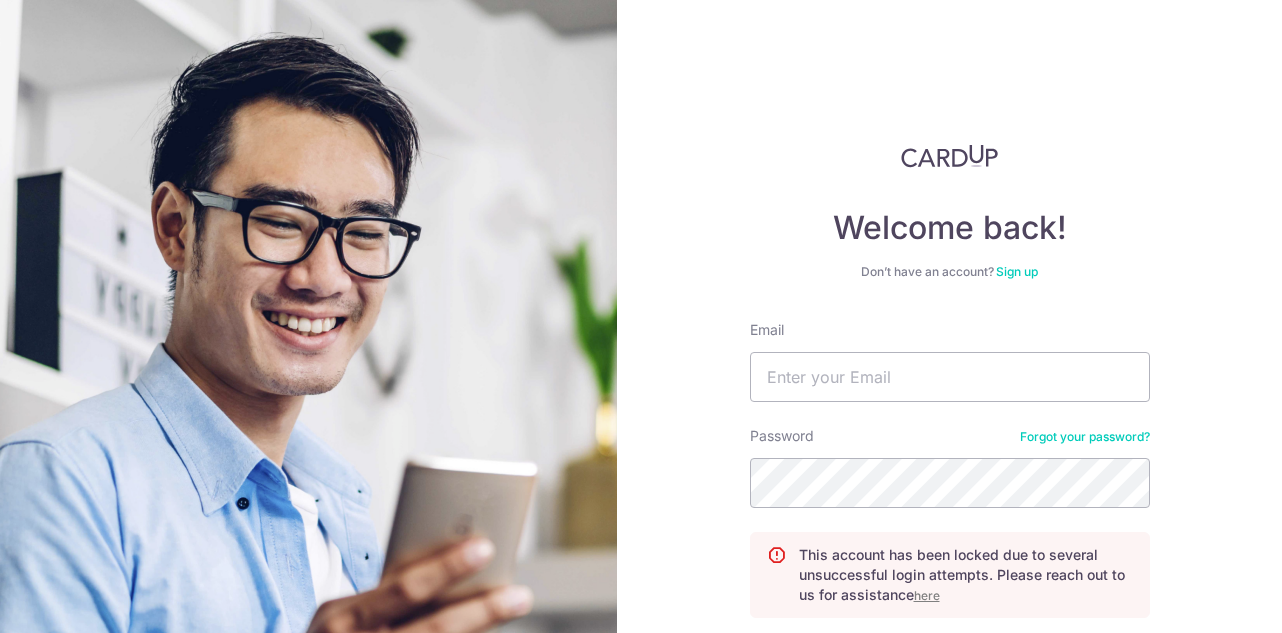 scroll, scrollTop: 0, scrollLeft: 0, axis: both 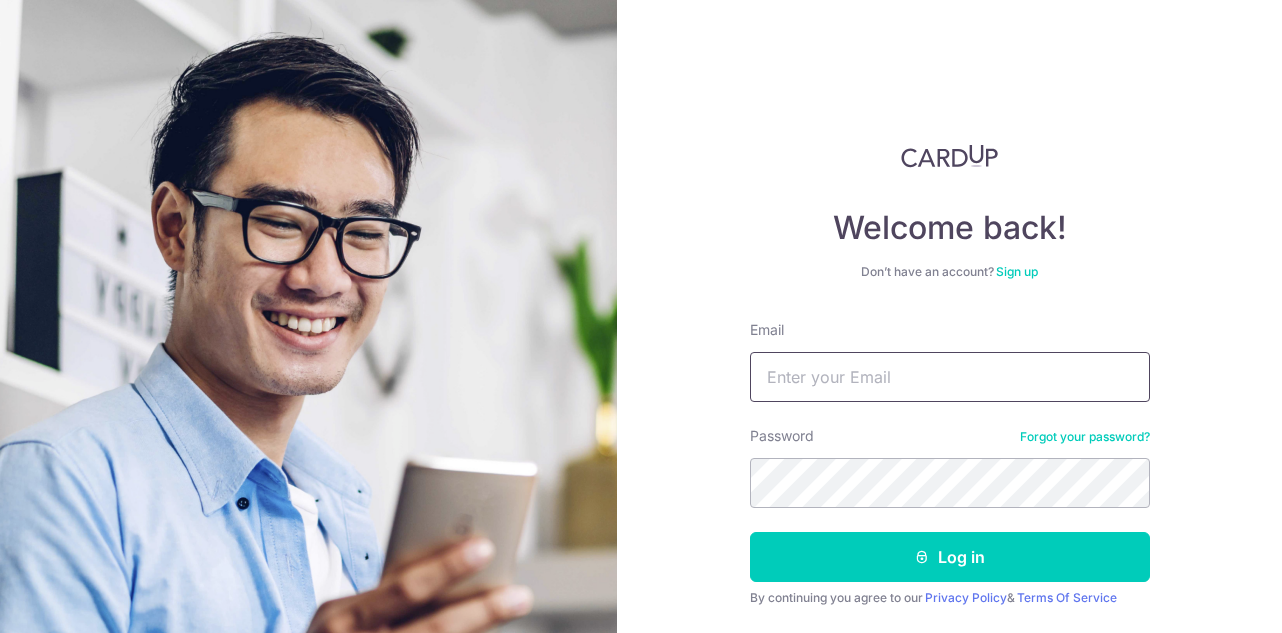 click on "Email" at bounding box center (950, 377) 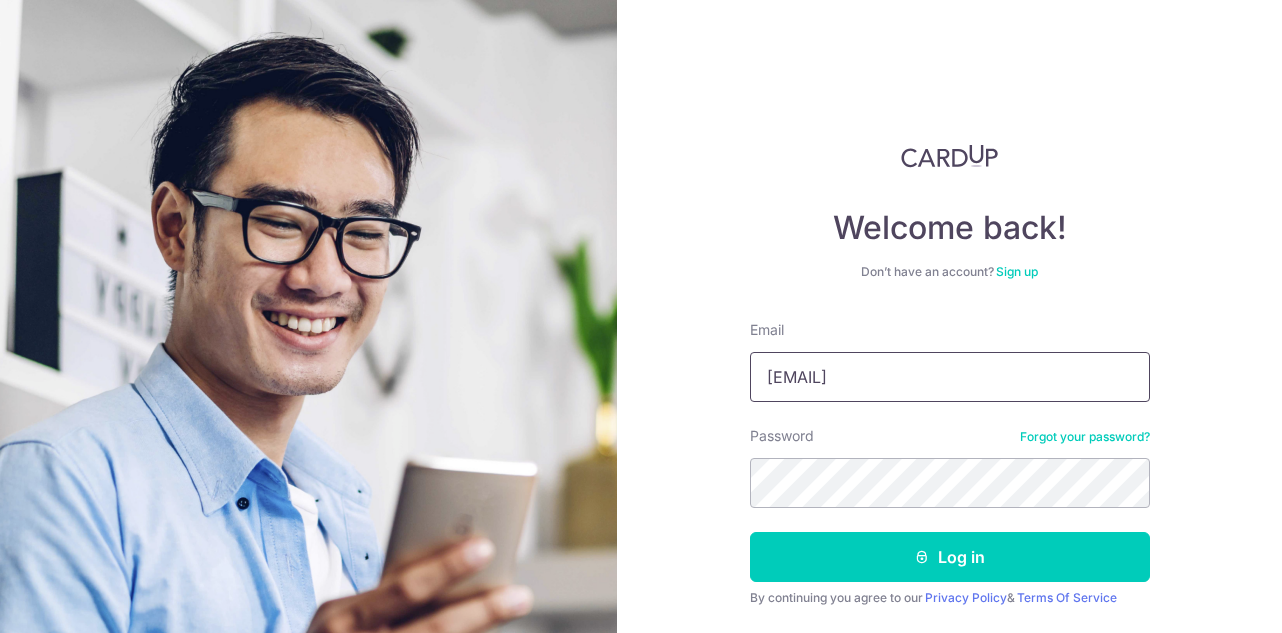 type on "[EMAIL]" 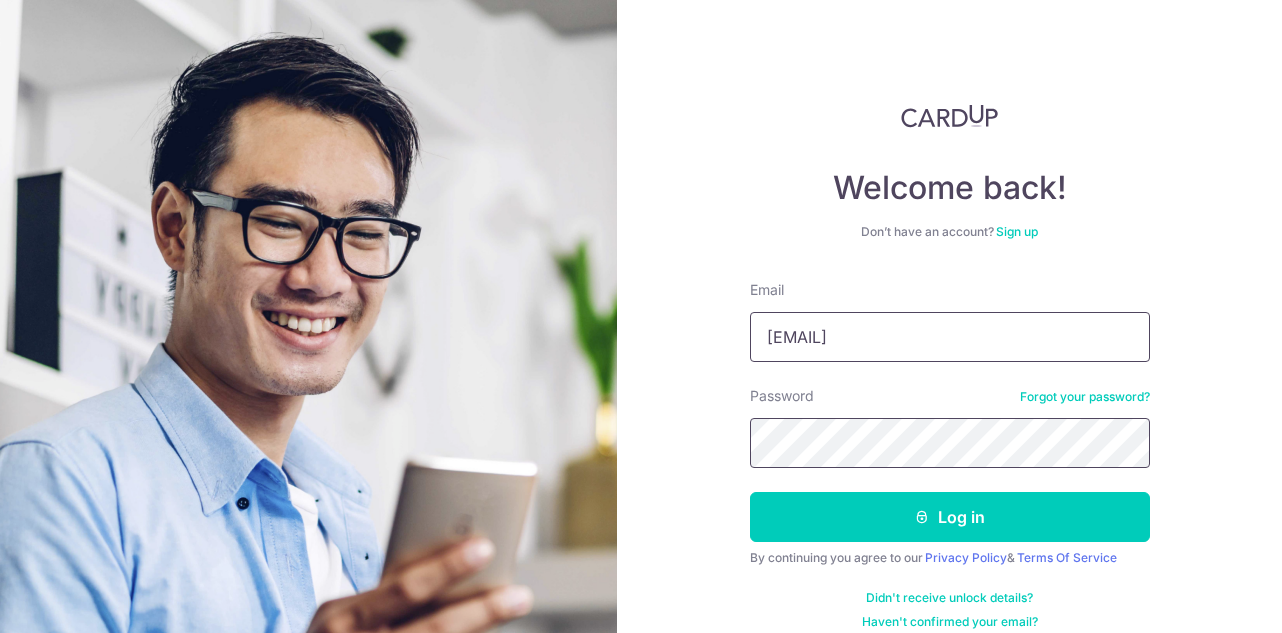 scroll, scrollTop: 60, scrollLeft: 0, axis: vertical 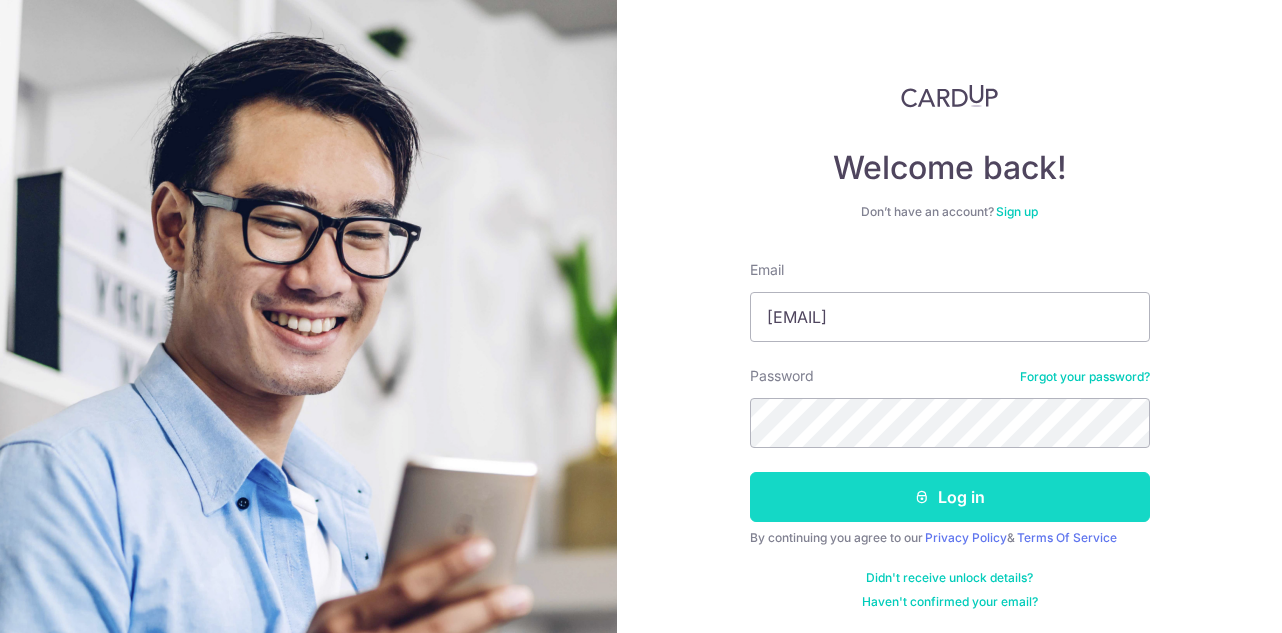 click on "Log in" at bounding box center (950, 497) 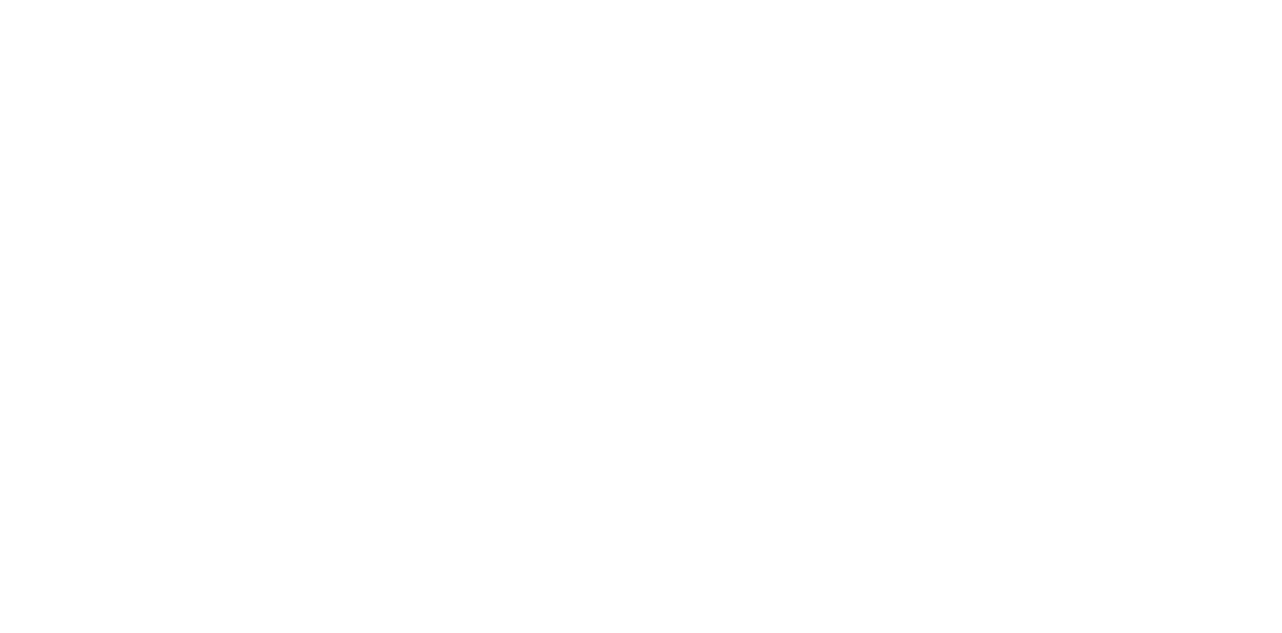 scroll, scrollTop: 0, scrollLeft: 0, axis: both 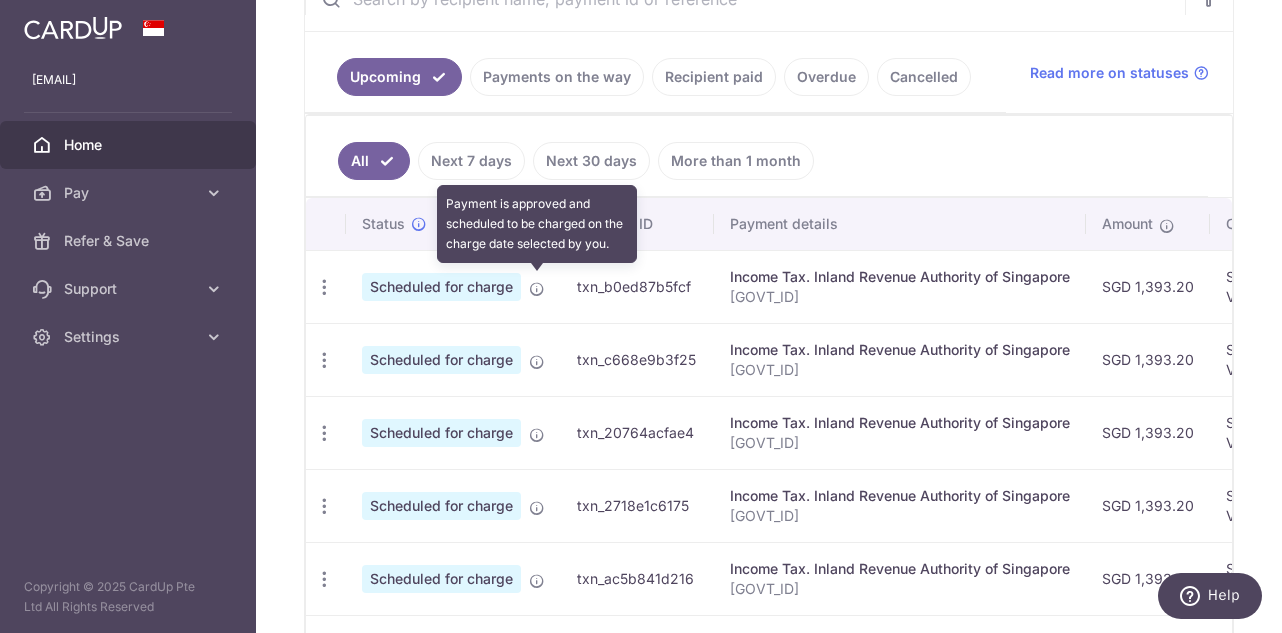 click at bounding box center (537, 289) 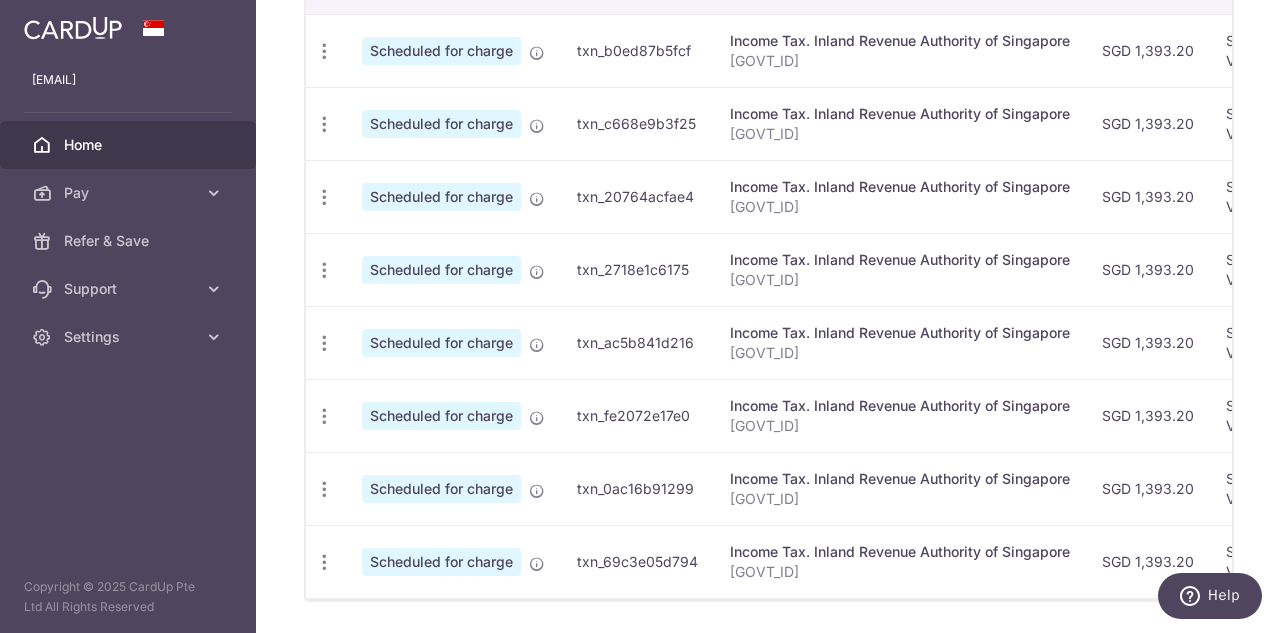 scroll, scrollTop: 720, scrollLeft: 0, axis: vertical 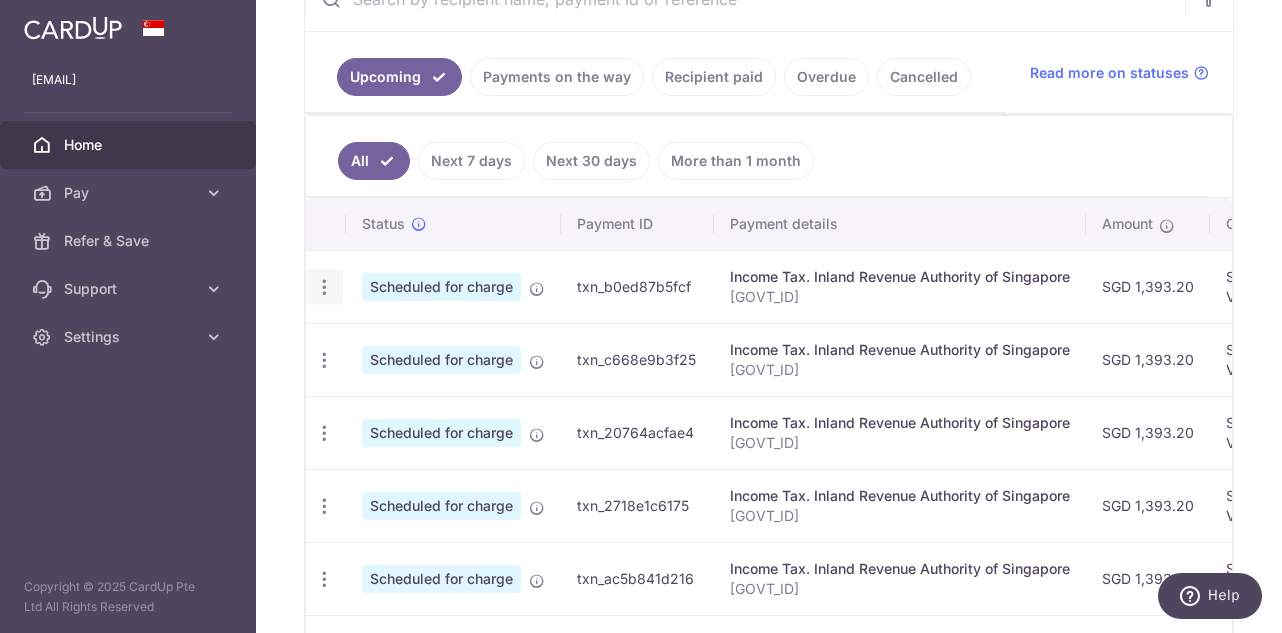 click at bounding box center [324, 287] 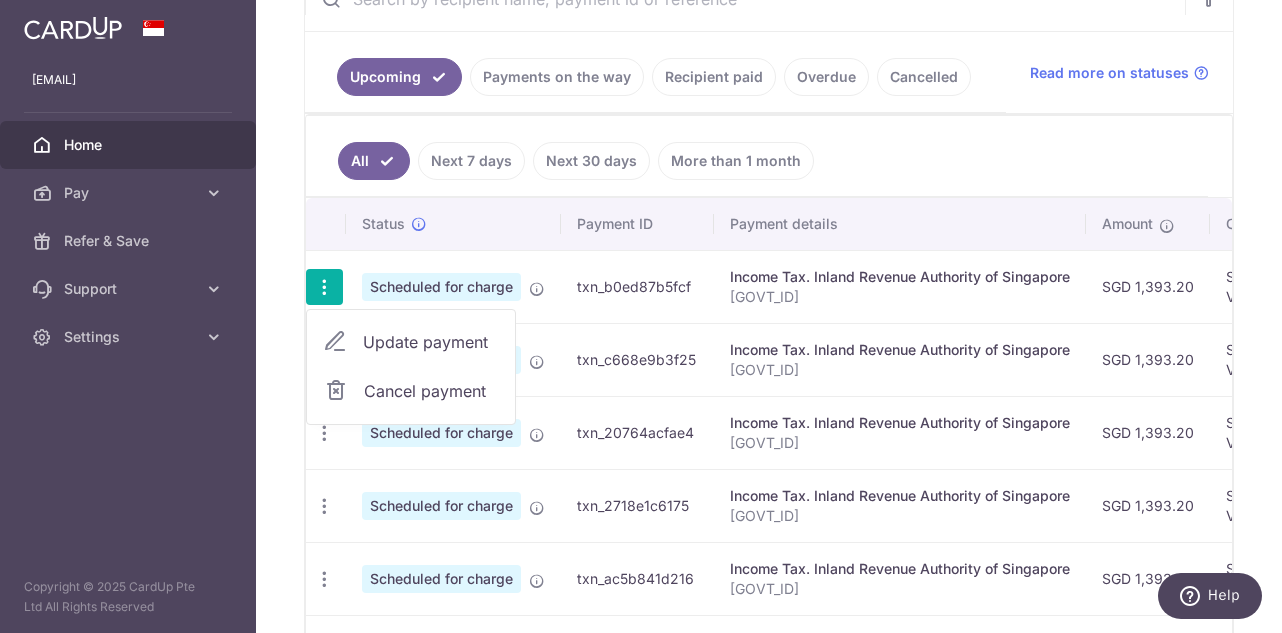 click on "Update payment" at bounding box center (431, 342) 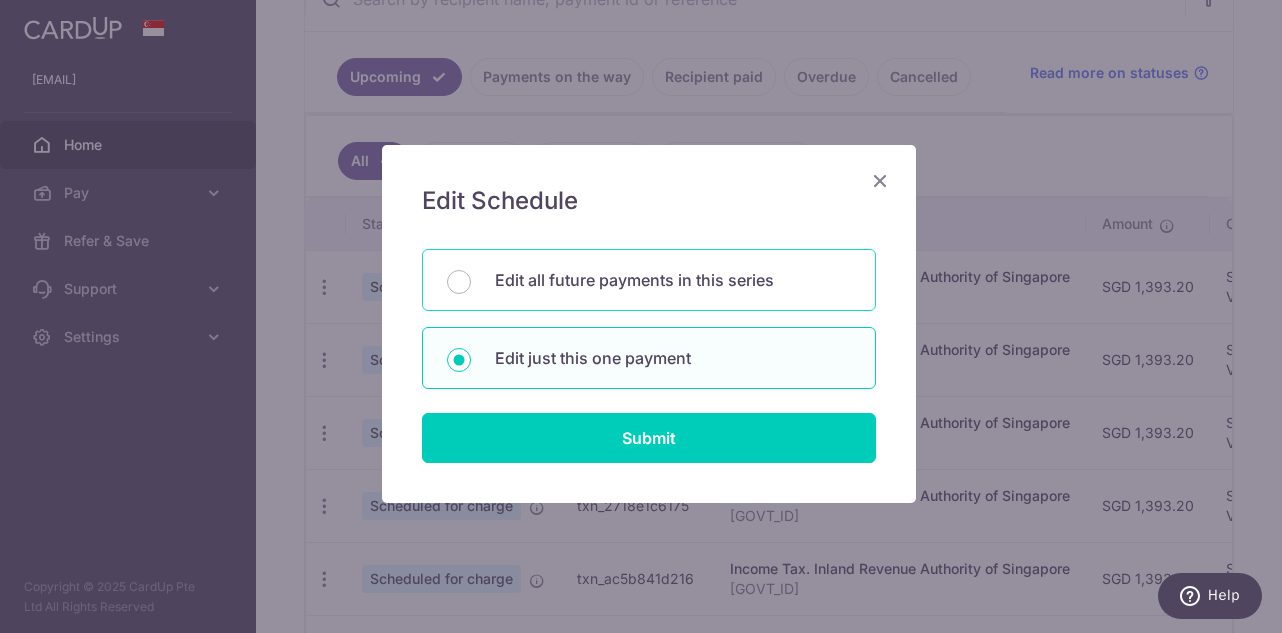 click on "Edit all future payments in this series" at bounding box center [673, 280] 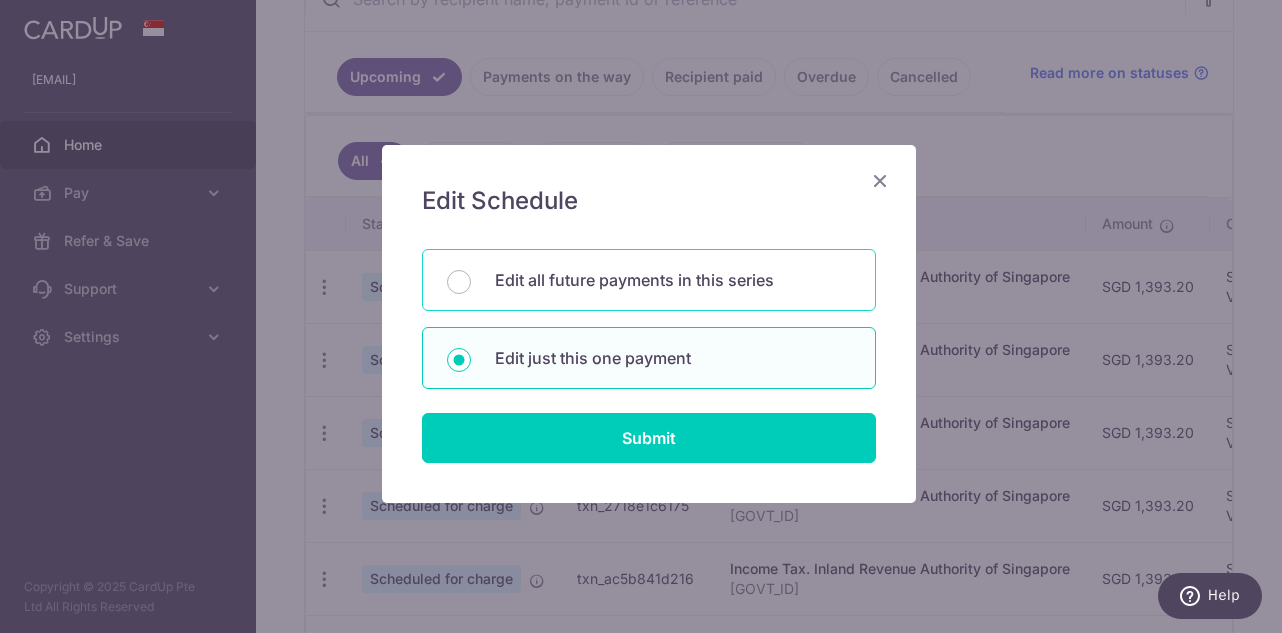 click on "Edit all future payments in this series" at bounding box center (459, 282) 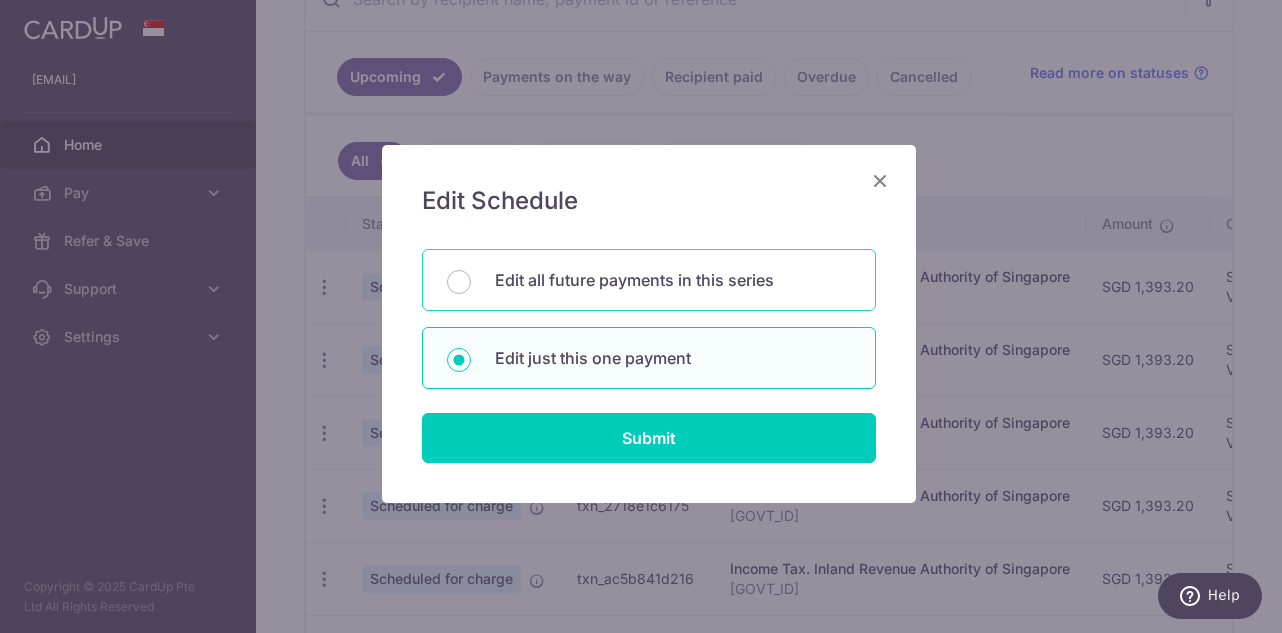 radio on "true" 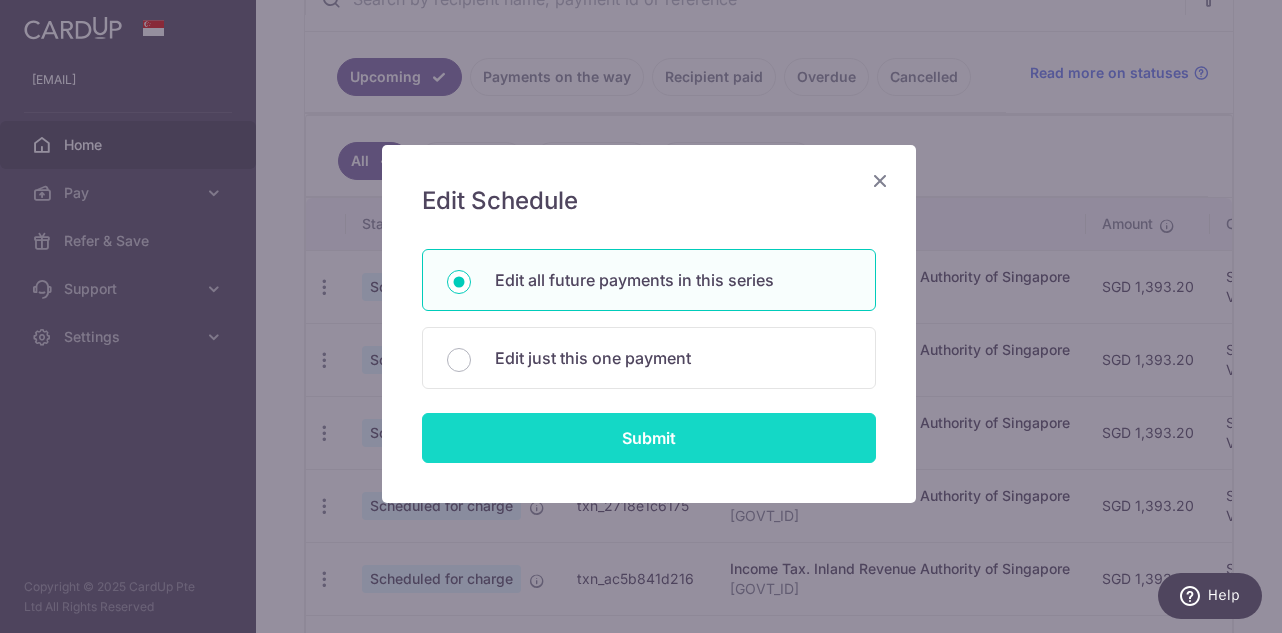 click on "Submit" at bounding box center [649, 438] 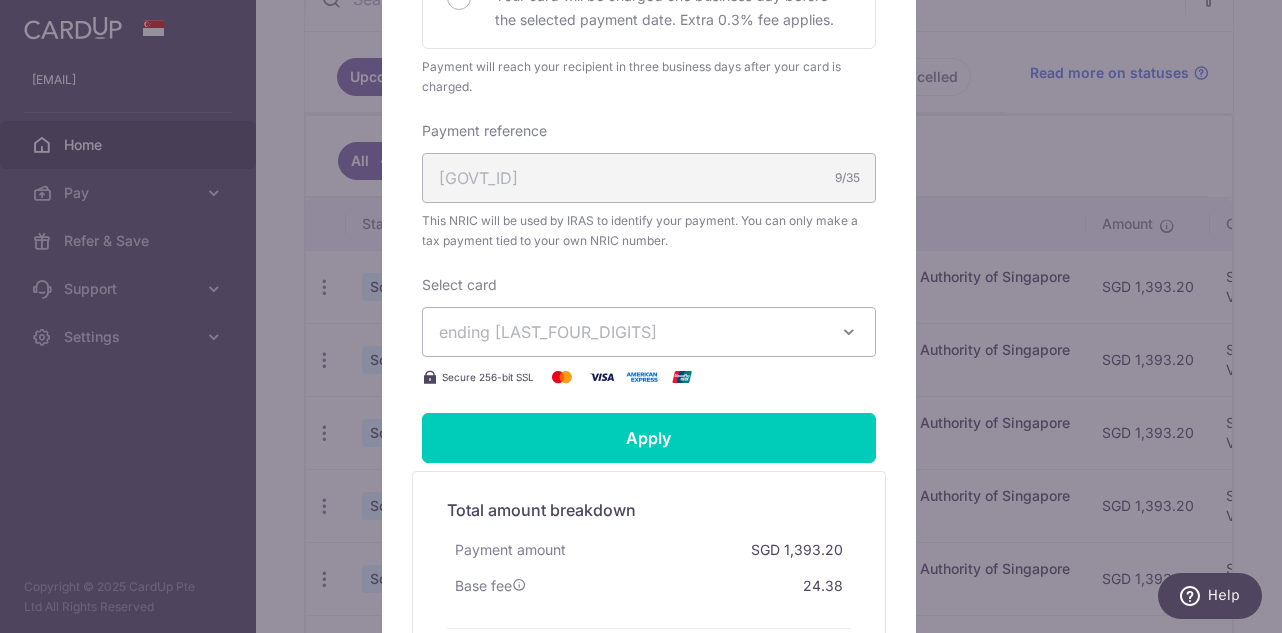 scroll, scrollTop: 600, scrollLeft: 0, axis: vertical 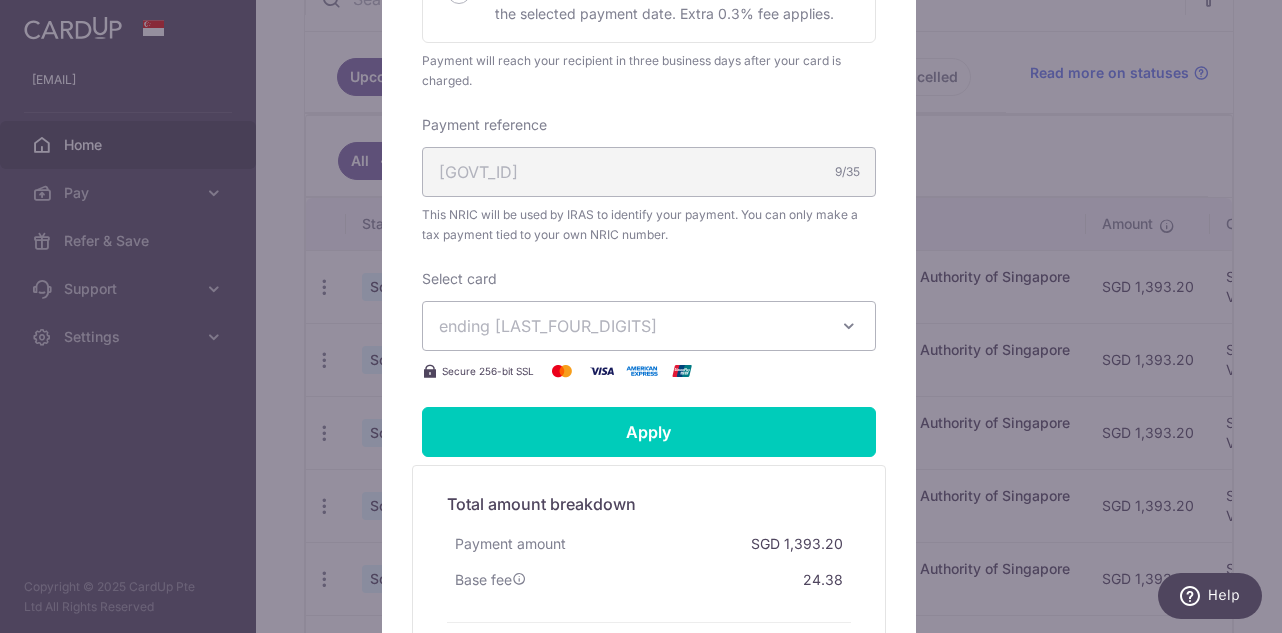 click on "ending 1462" at bounding box center (649, 326) 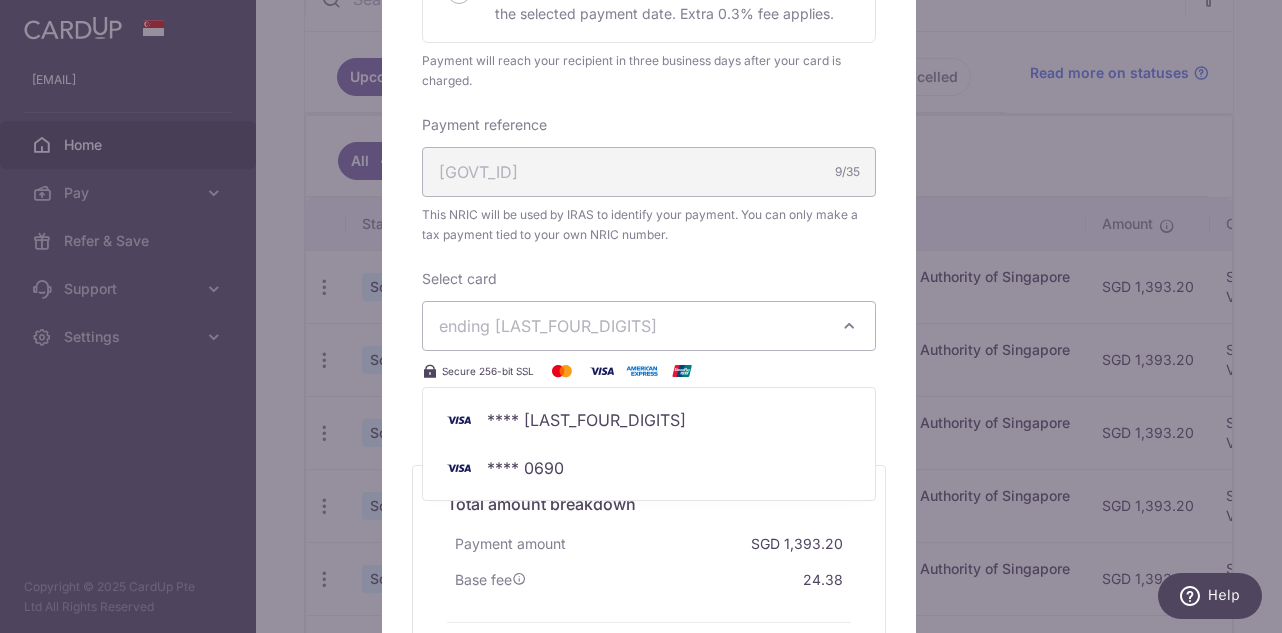 click on "This NRIC will be used by IRAS to identify your payment. You can only make a tax payment tied to your own NRIC number." at bounding box center (649, 225) 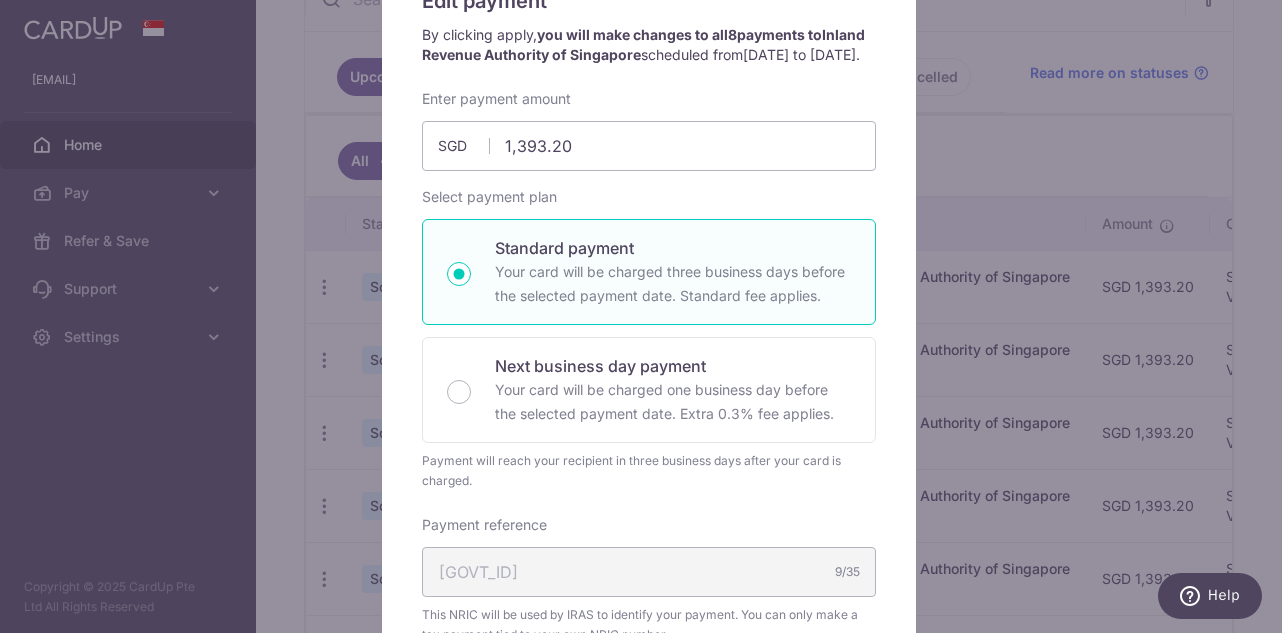 scroll, scrollTop: 0, scrollLeft: 0, axis: both 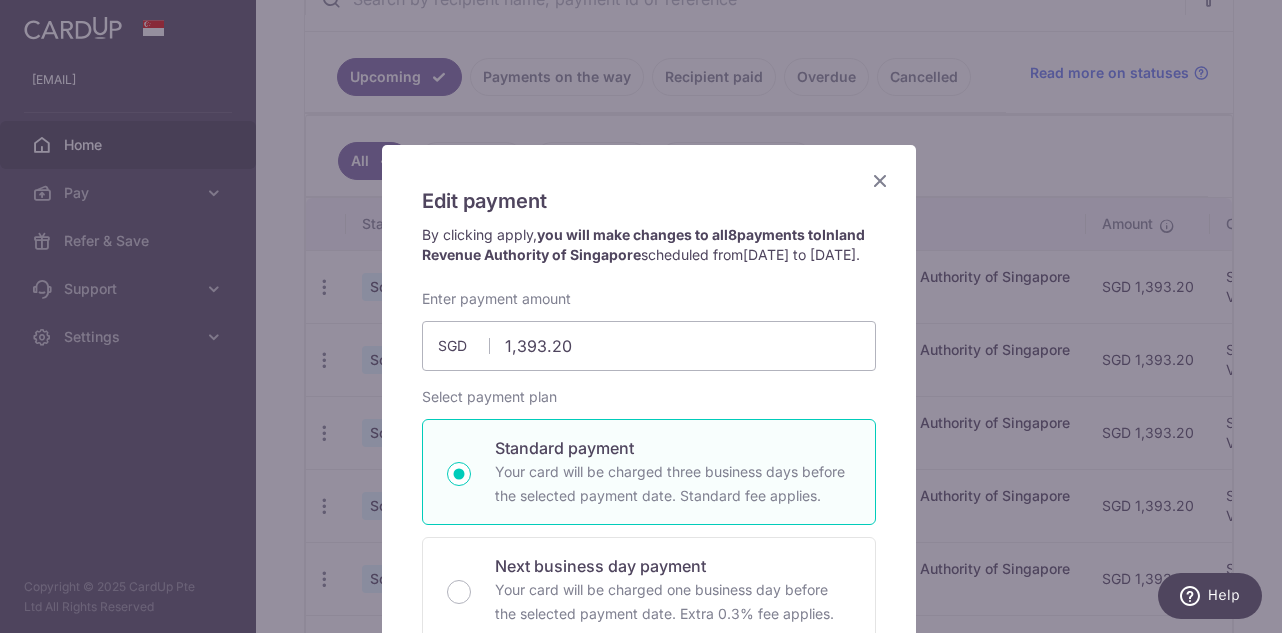 click at bounding box center [880, 180] 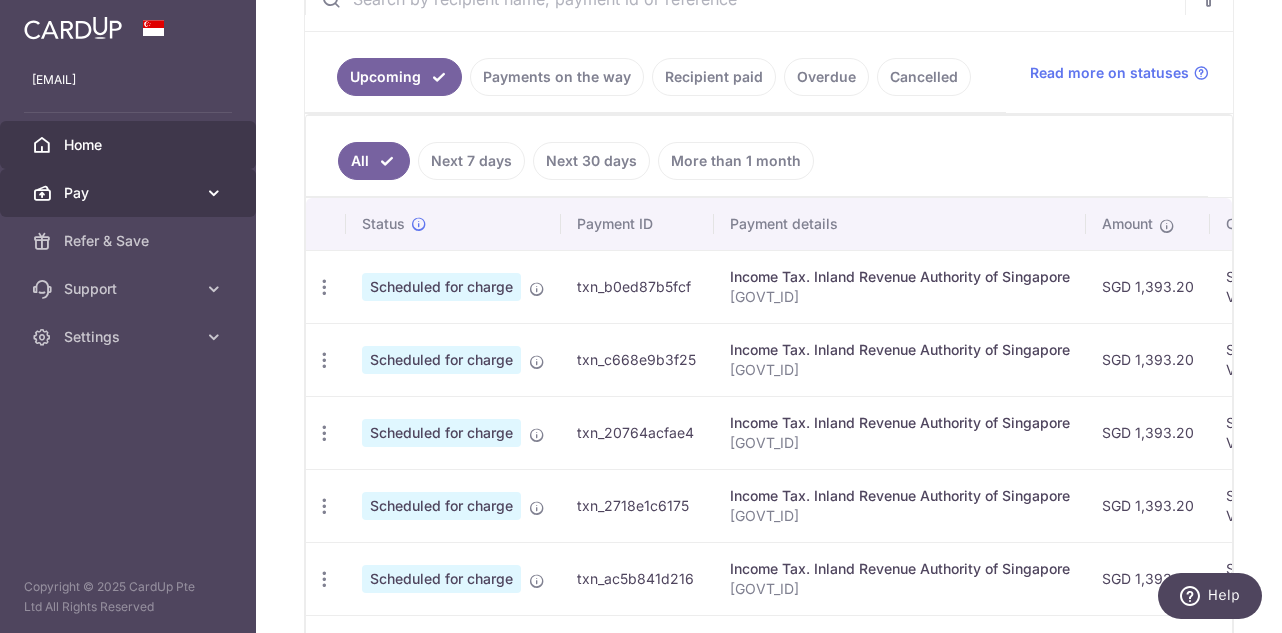 click on "Pay" at bounding box center [130, 193] 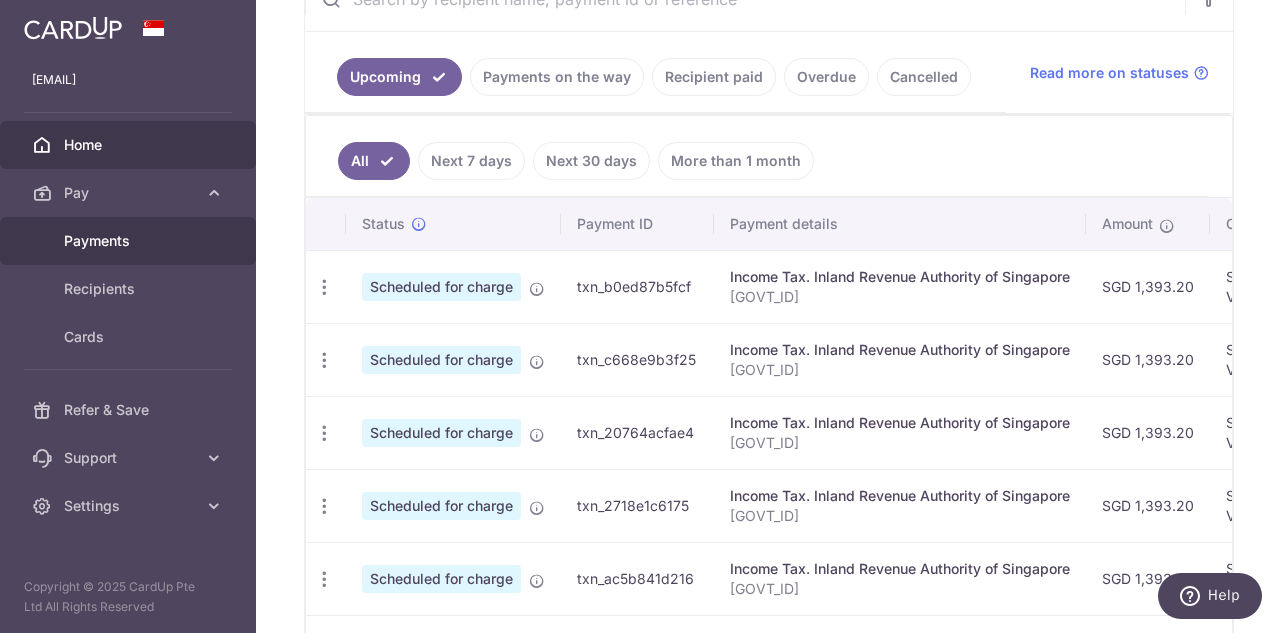 click on "Payments" at bounding box center (130, 241) 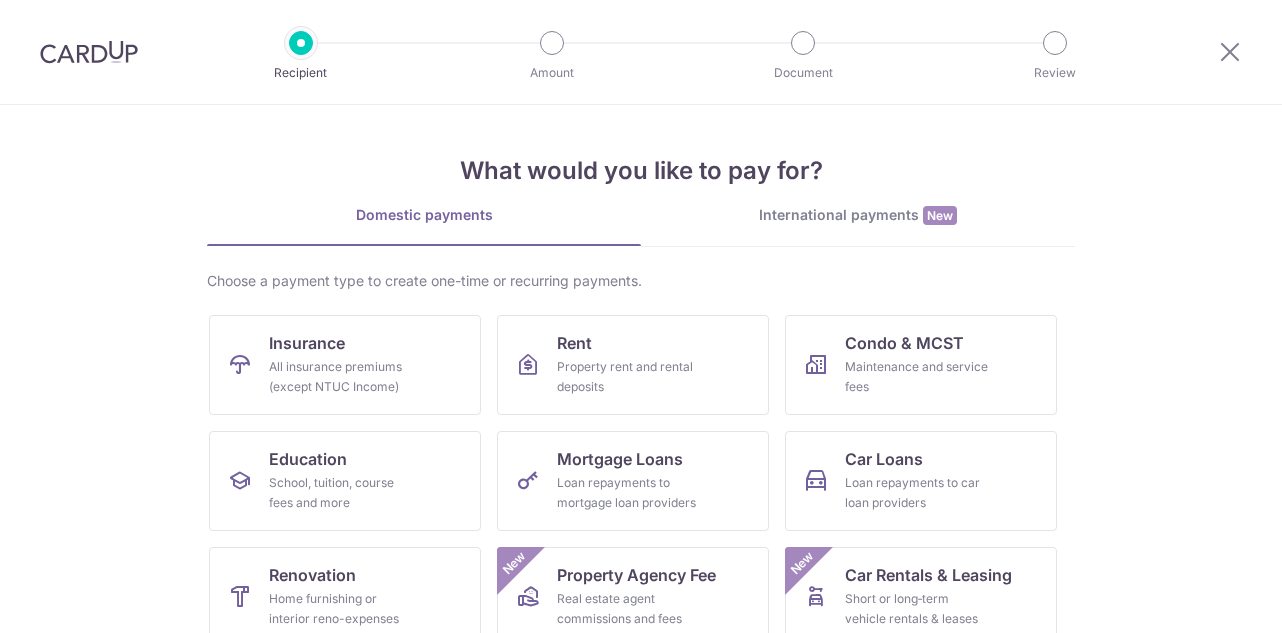 scroll, scrollTop: 0, scrollLeft: 0, axis: both 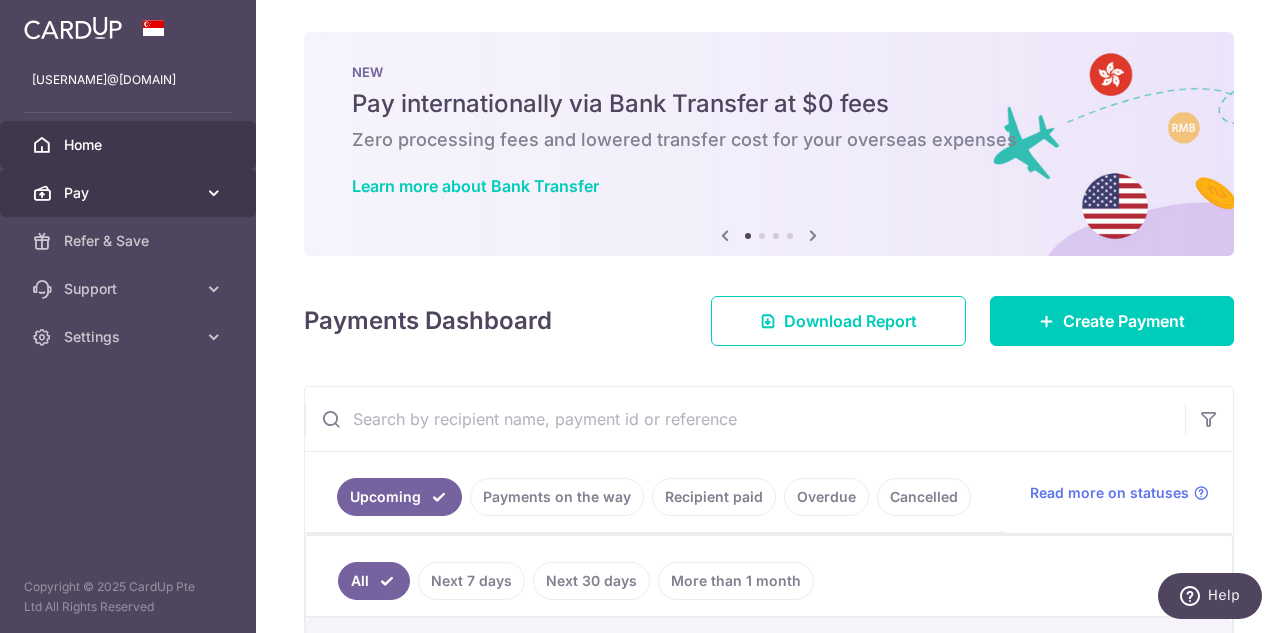 click on "Pay" at bounding box center [130, 193] 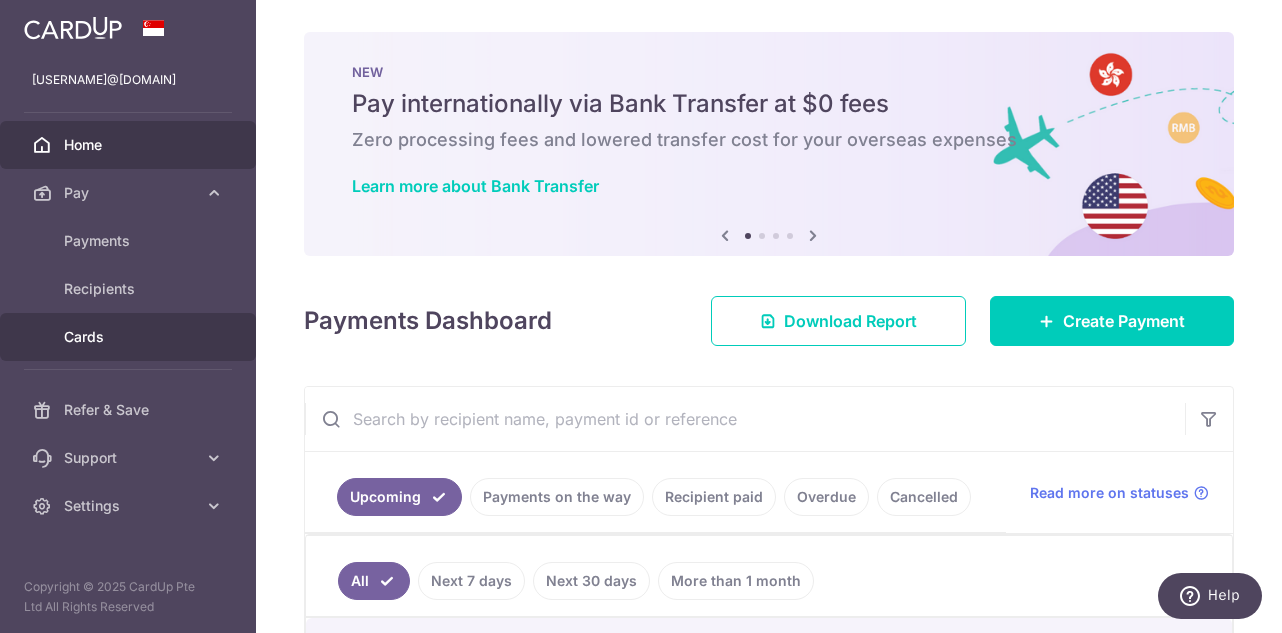 click on "Cards" at bounding box center (130, 337) 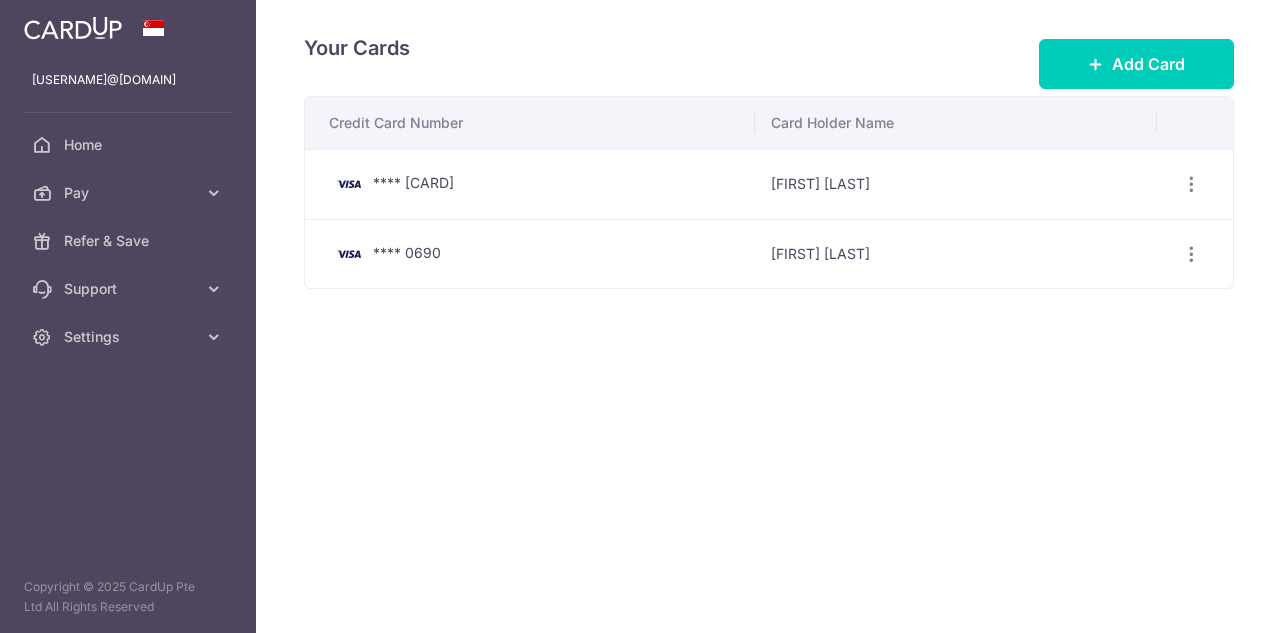 scroll, scrollTop: 0, scrollLeft: 0, axis: both 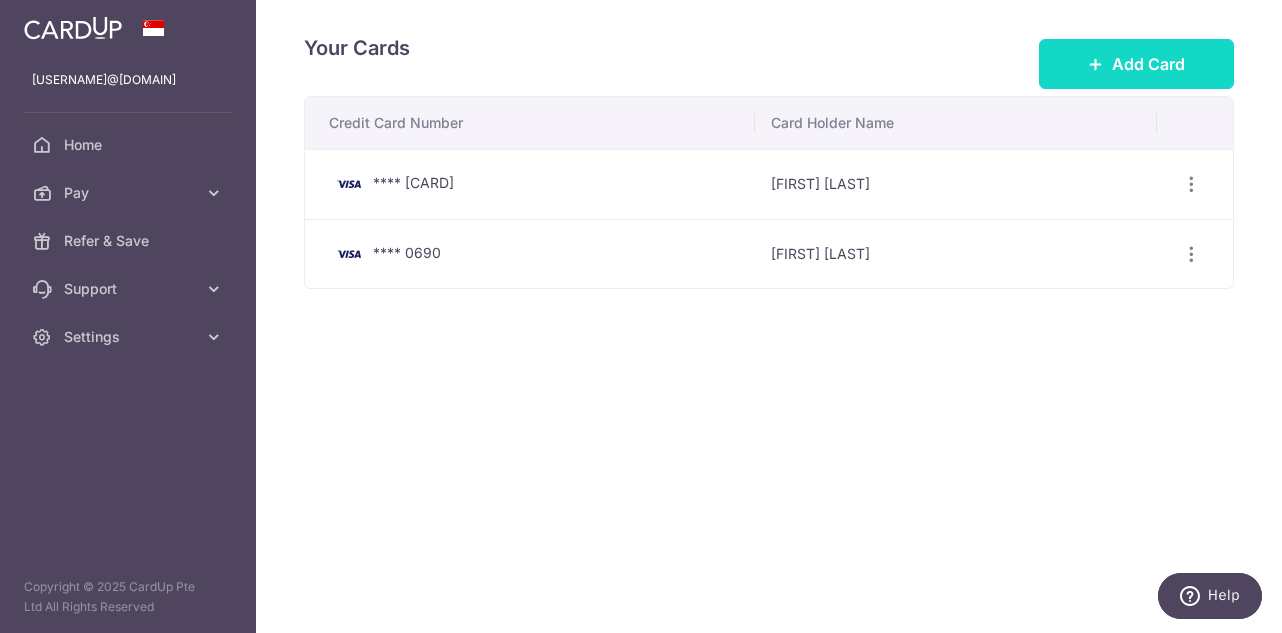 click on "Add Card" at bounding box center [1136, 64] 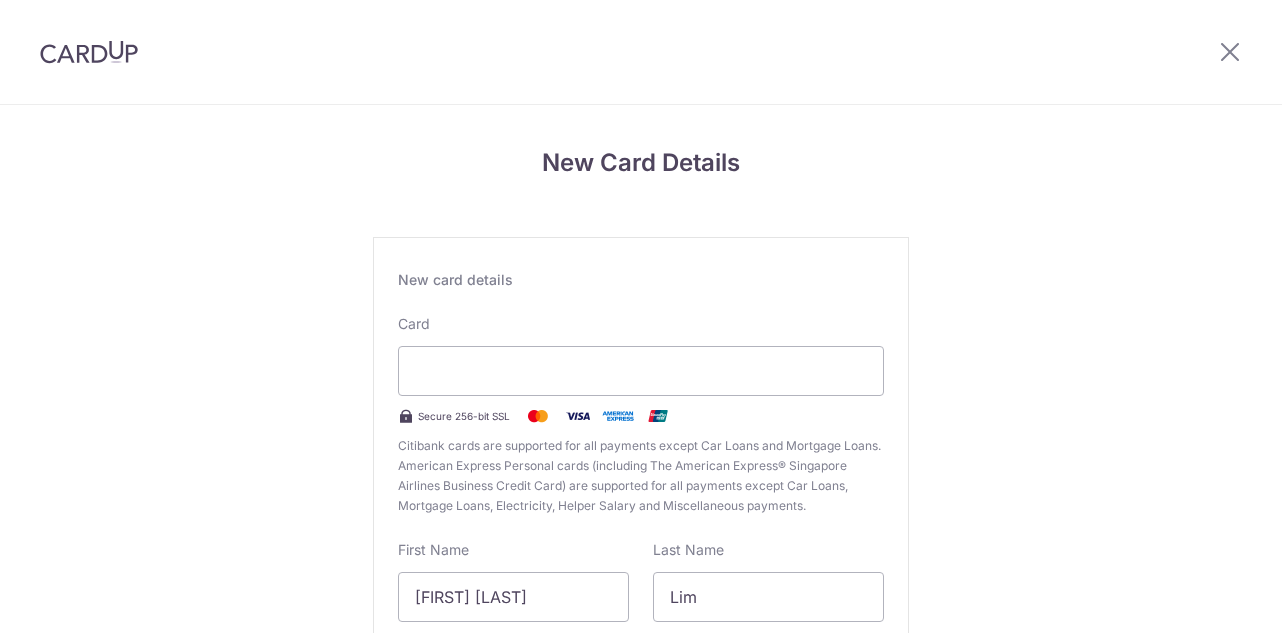 scroll, scrollTop: 0, scrollLeft: 0, axis: both 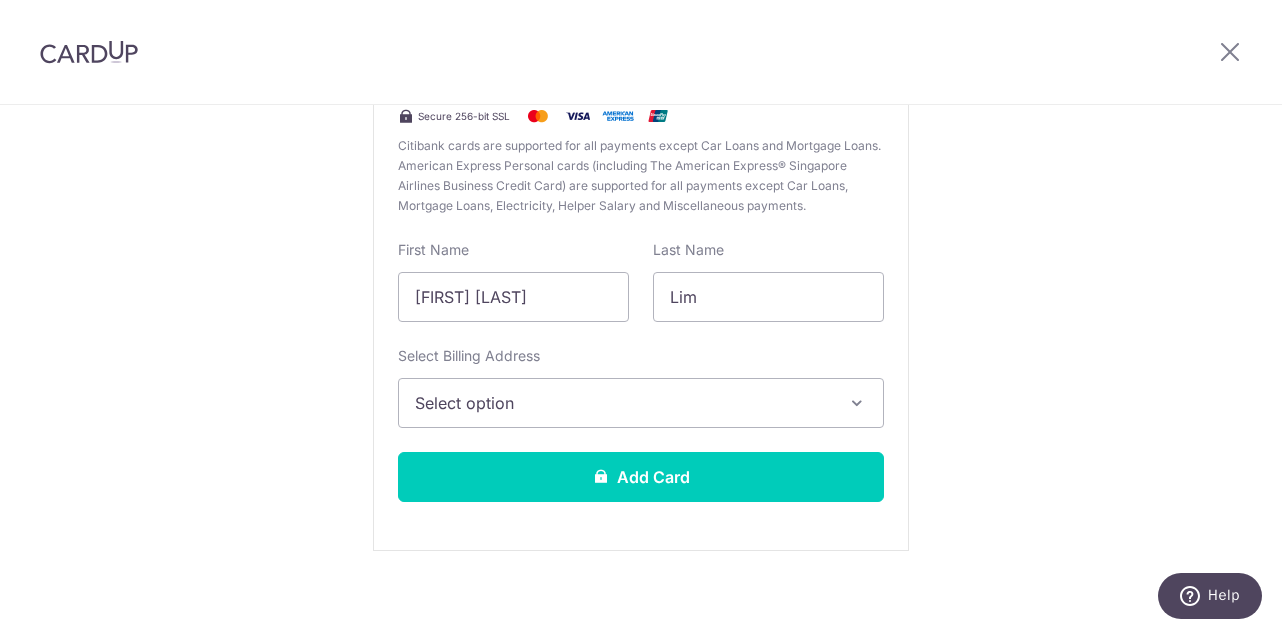 click on "Select option" at bounding box center [623, 403] 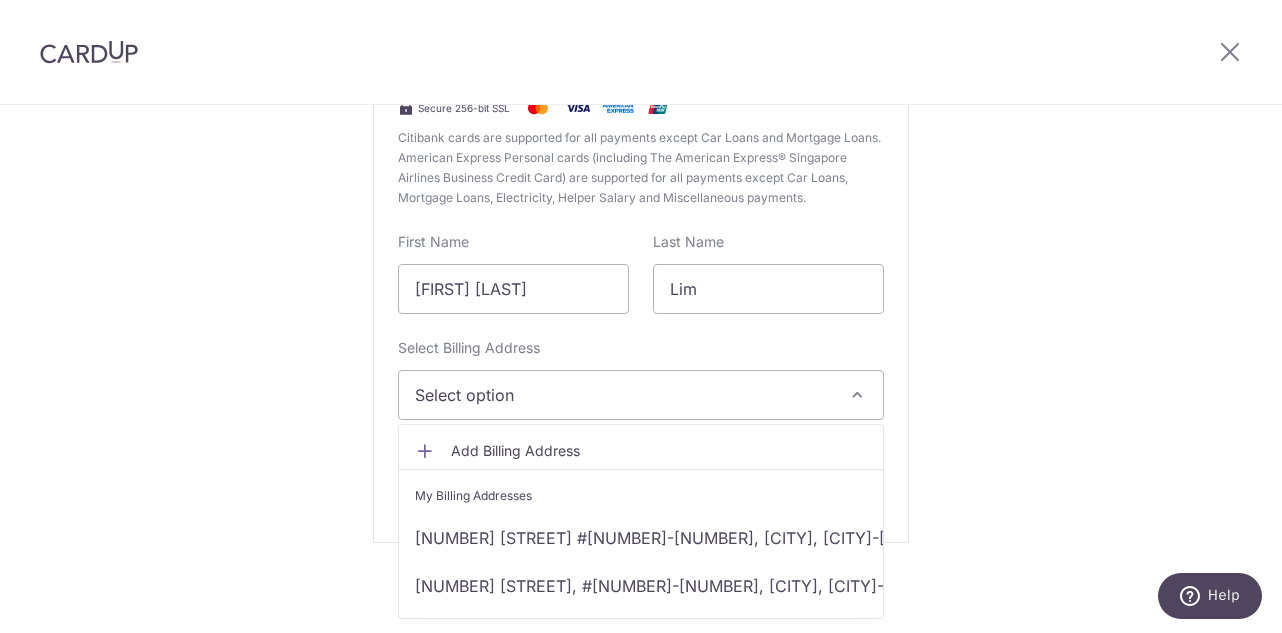 scroll, scrollTop: 309, scrollLeft: 0, axis: vertical 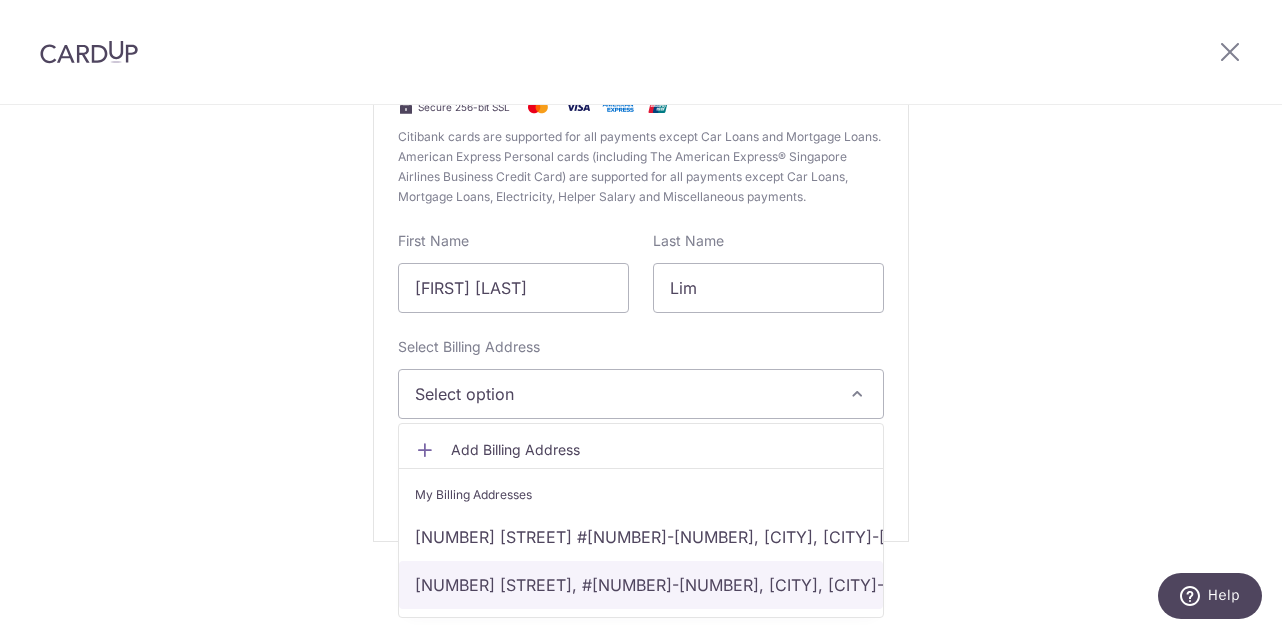 click on "102 Potong Pasir Avenue 1, #09-334, Singapore, Singapore-350102" at bounding box center [641, 585] 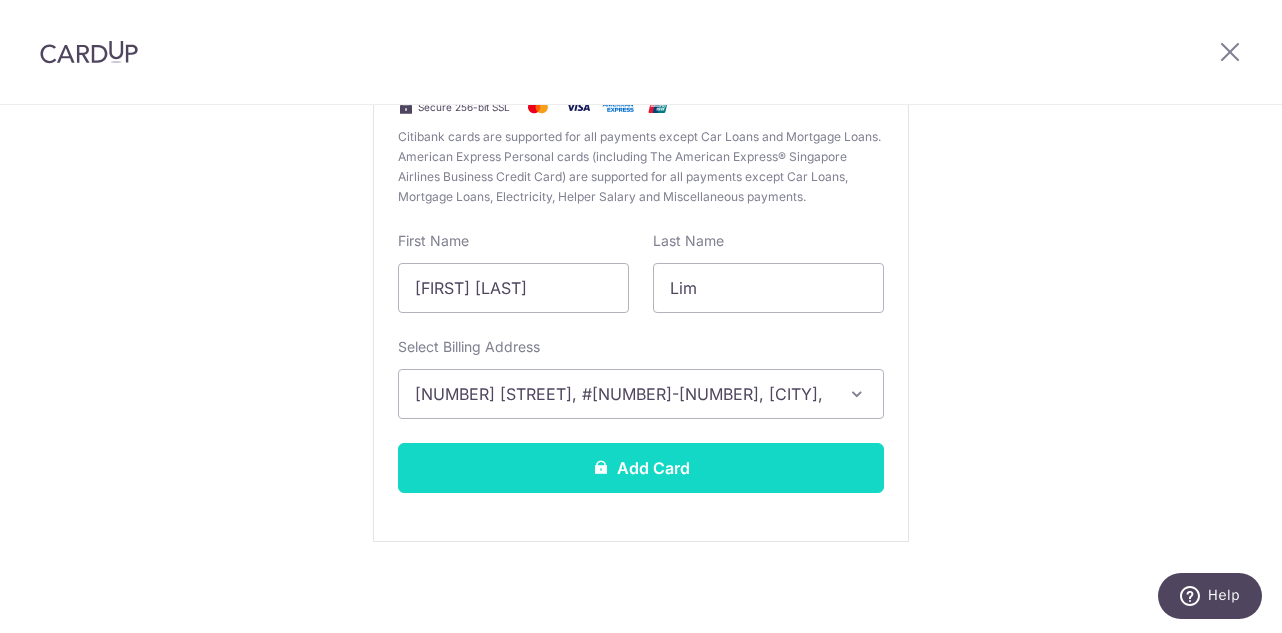 click on "Add Card" at bounding box center [641, 468] 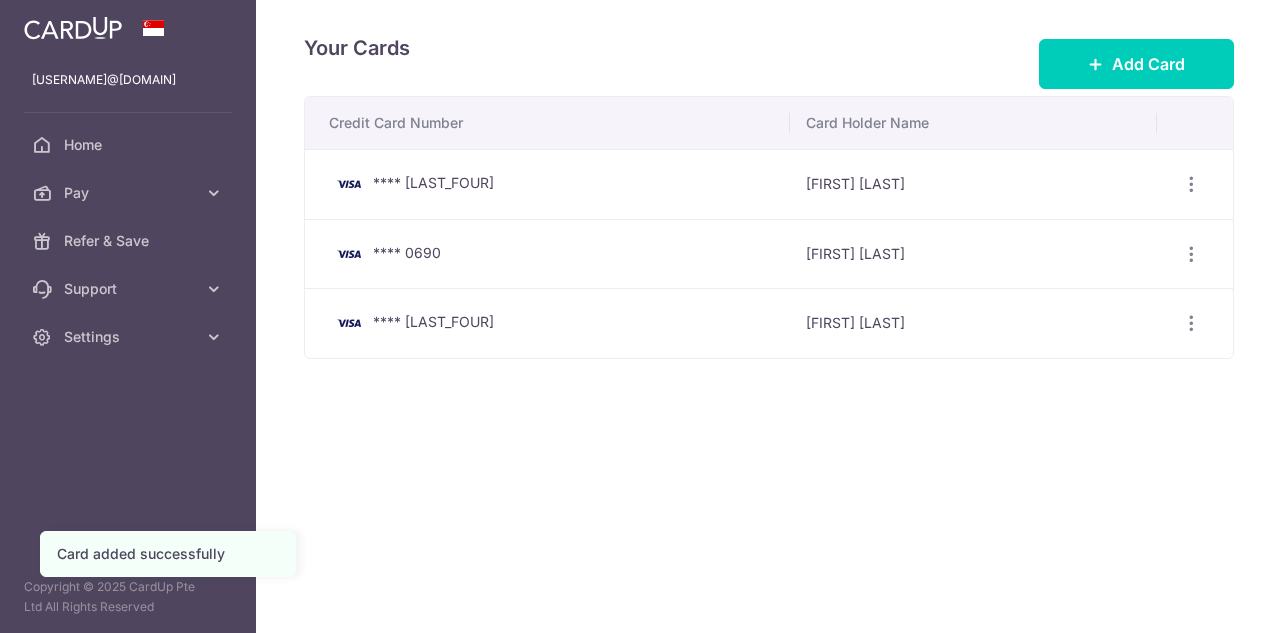scroll, scrollTop: 0, scrollLeft: 0, axis: both 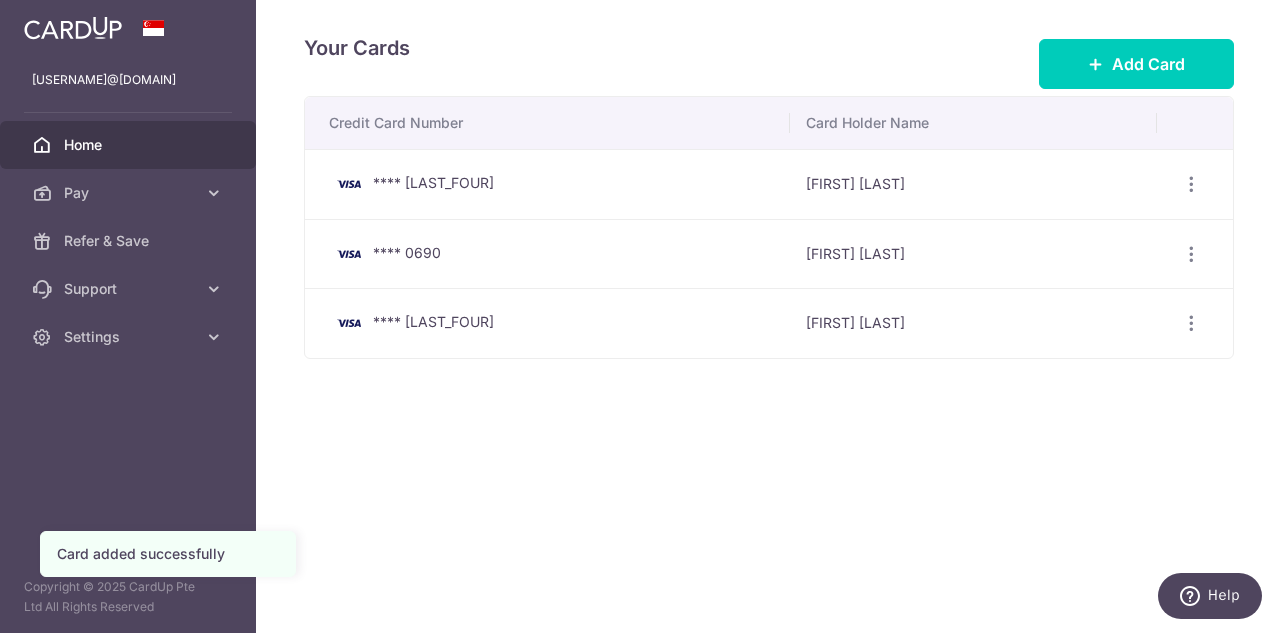 click on "Home" at bounding box center [130, 145] 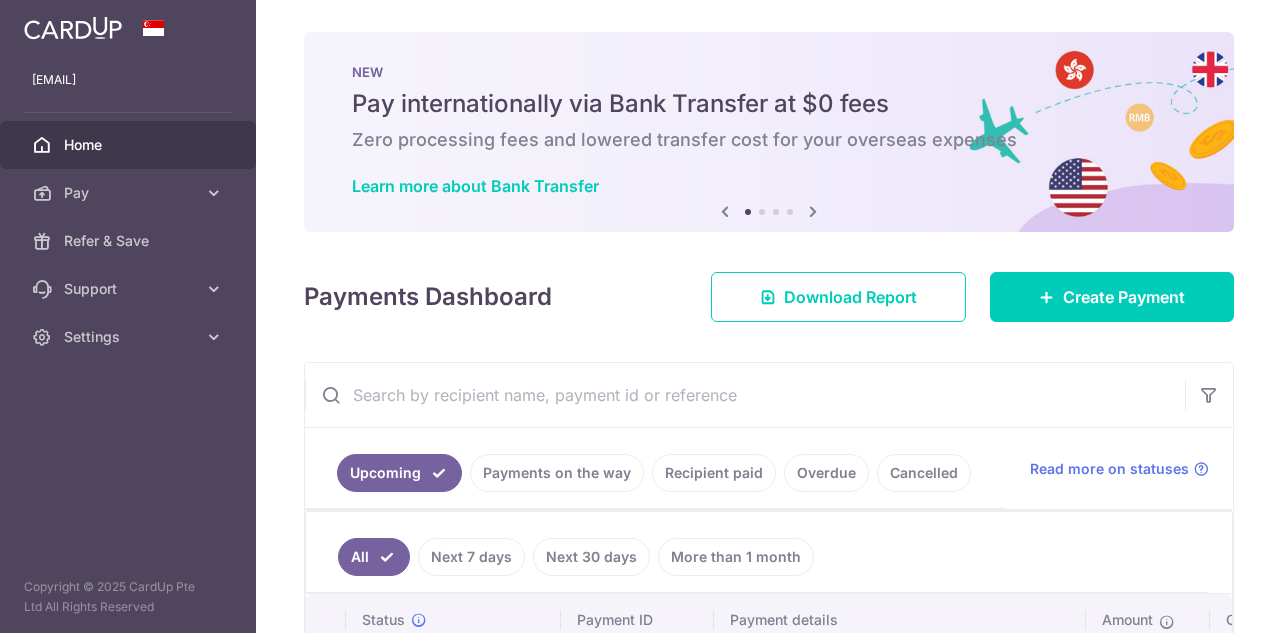 scroll, scrollTop: 0, scrollLeft: 0, axis: both 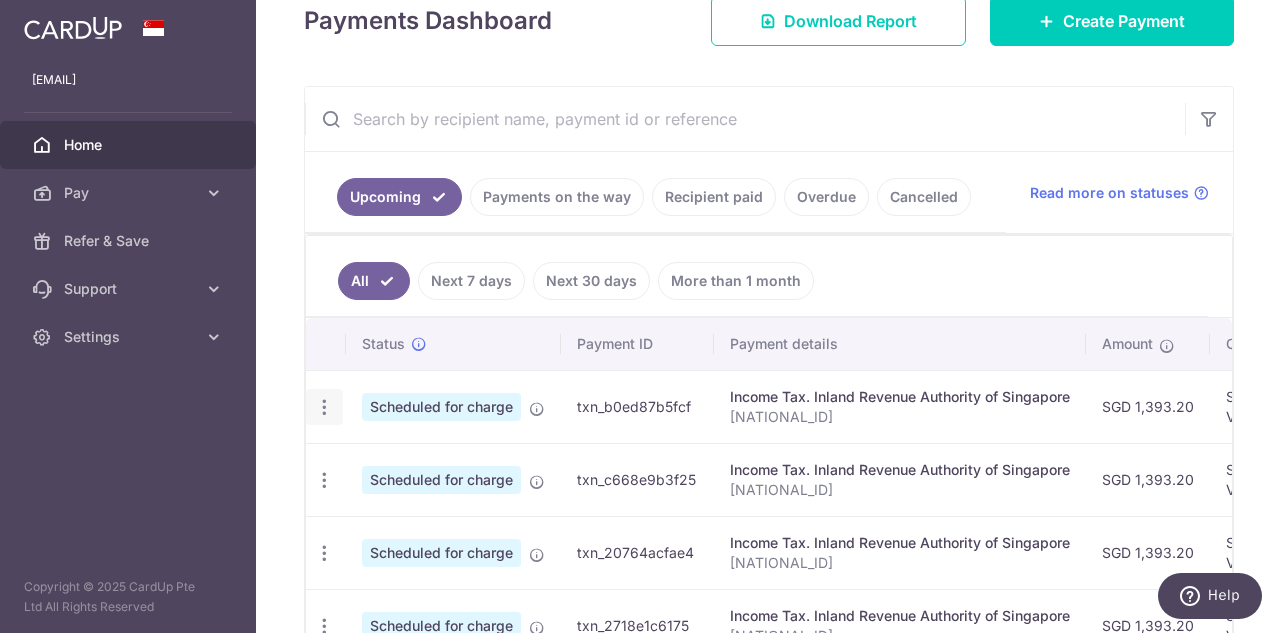 click at bounding box center (324, 407) 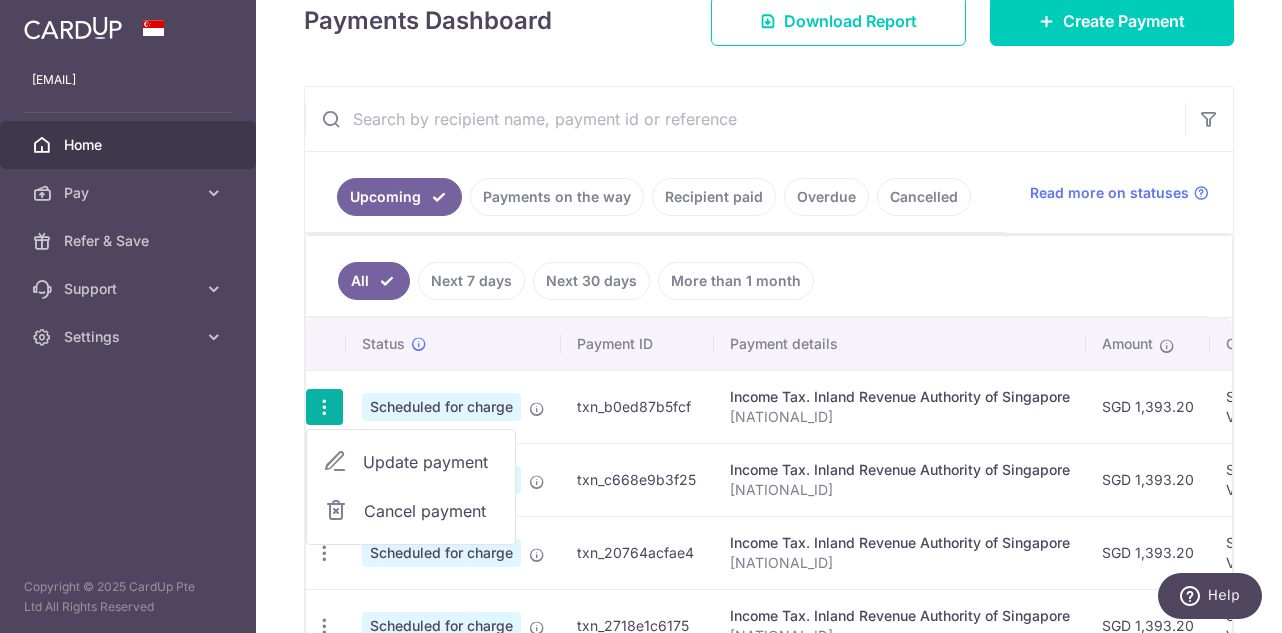 click on "Update payment" at bounding box center [431, 462] 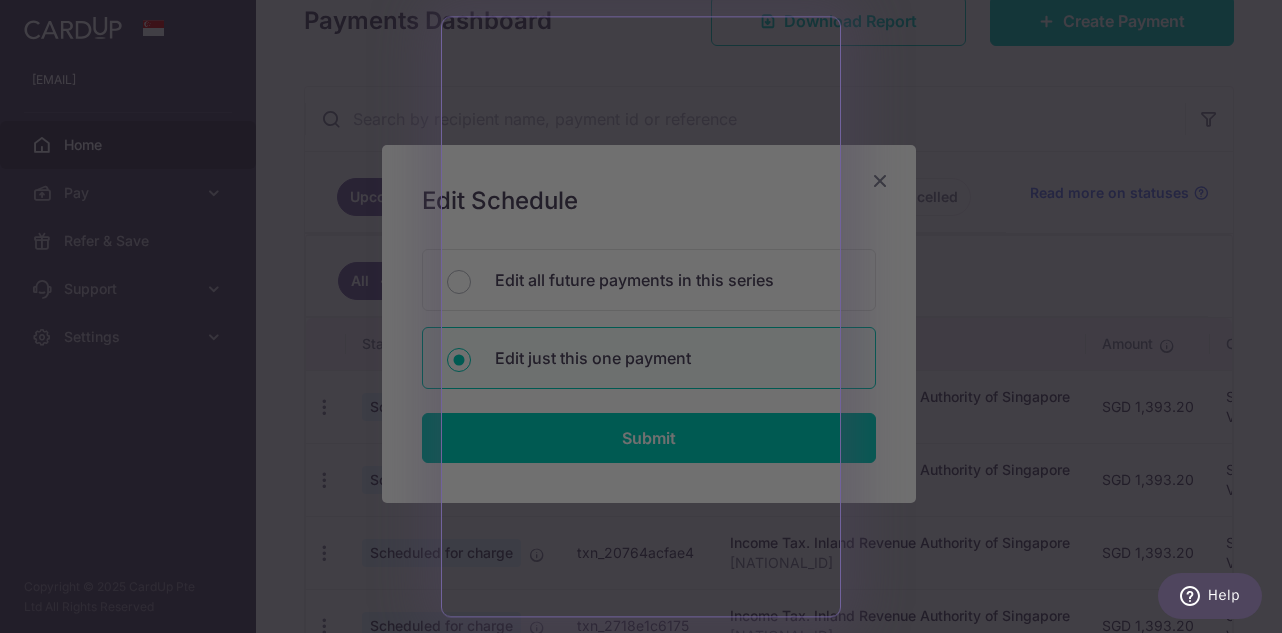 click at bounding box center (647, 319) 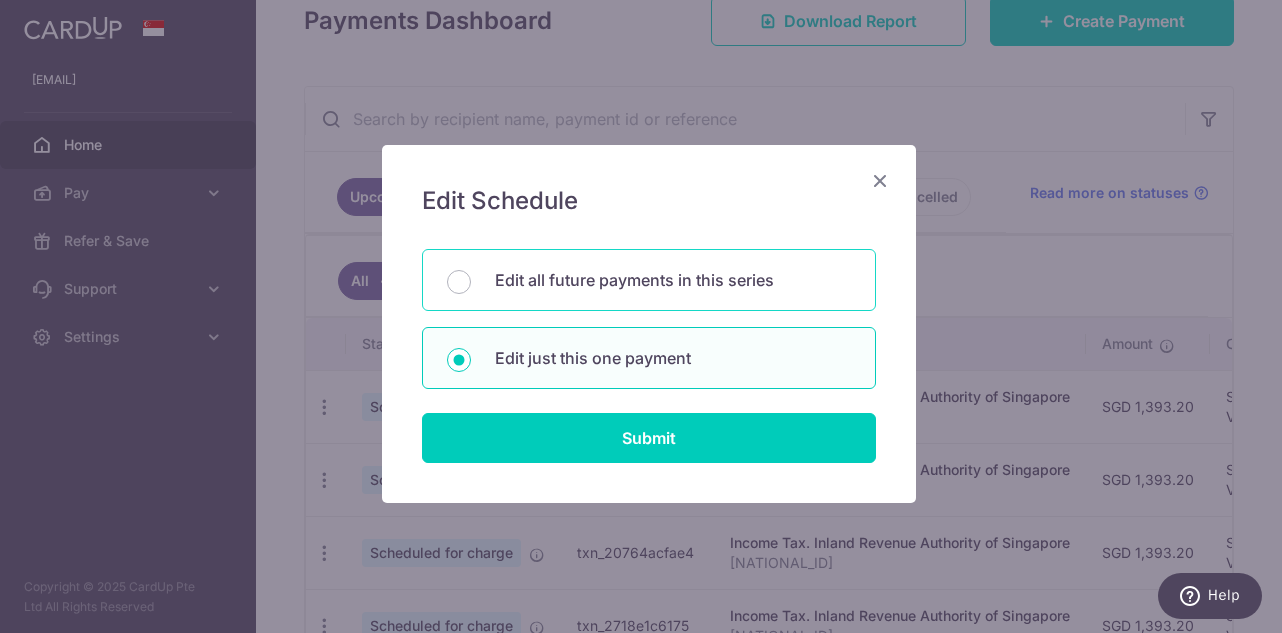 click on "Edit all future payments in this series" at bounding box center (673, 280) 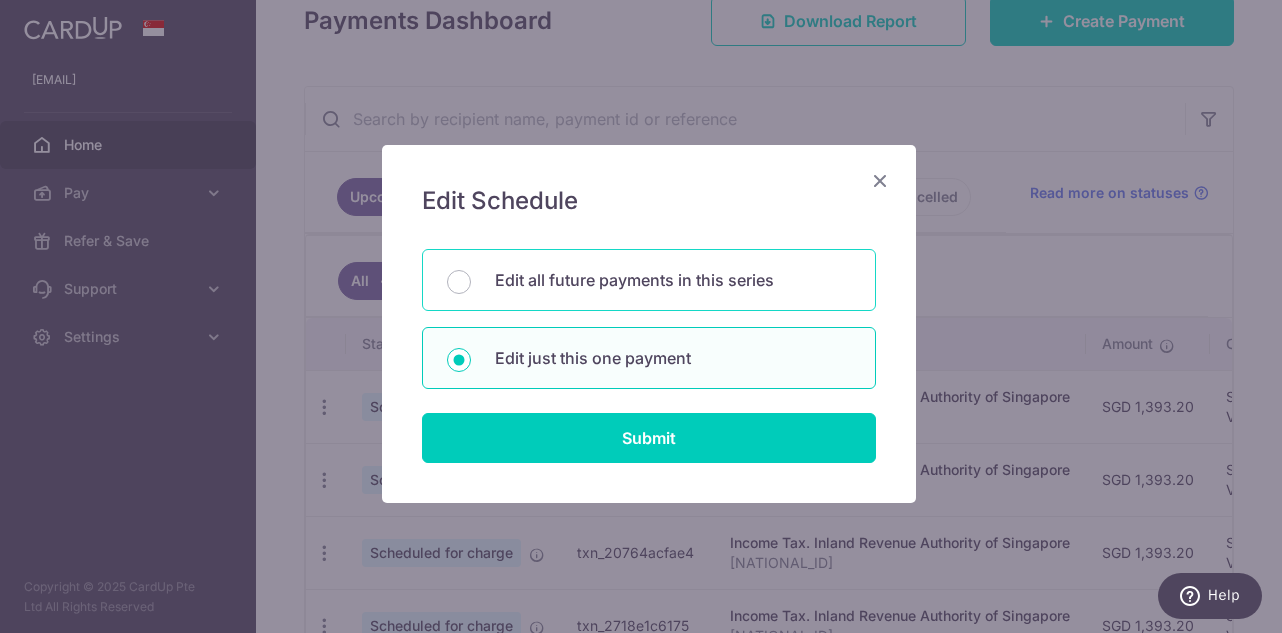 click on "Edit all future payments in this series" at bounding box center (459, 282) 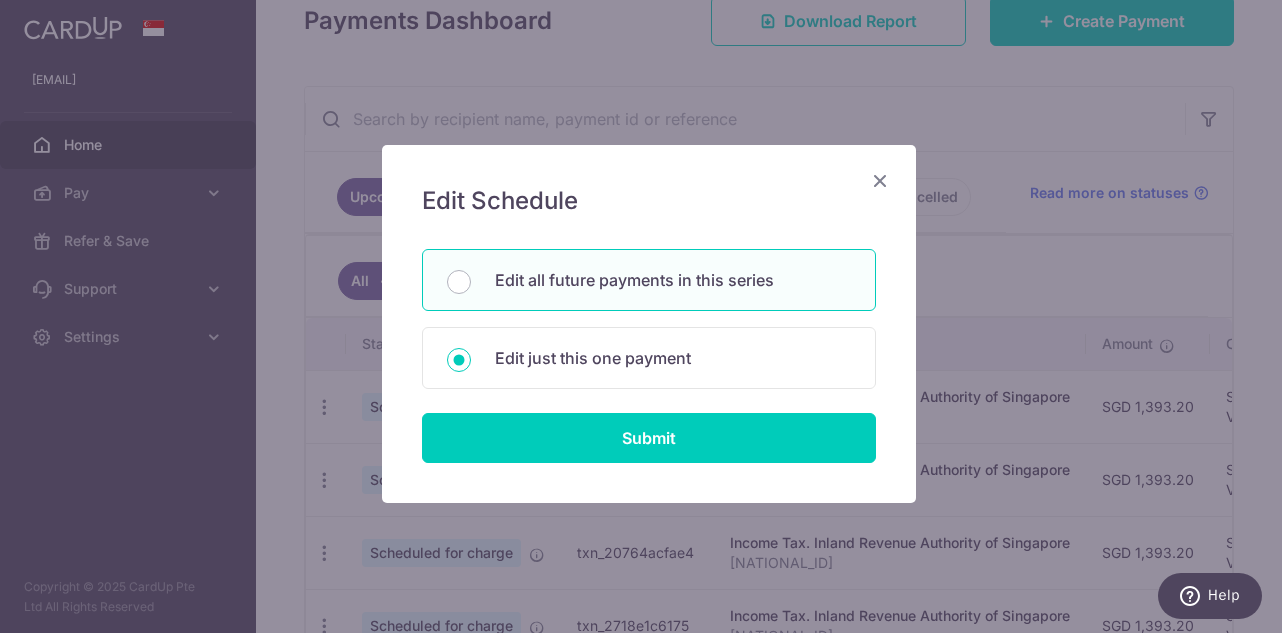 radio on "true" 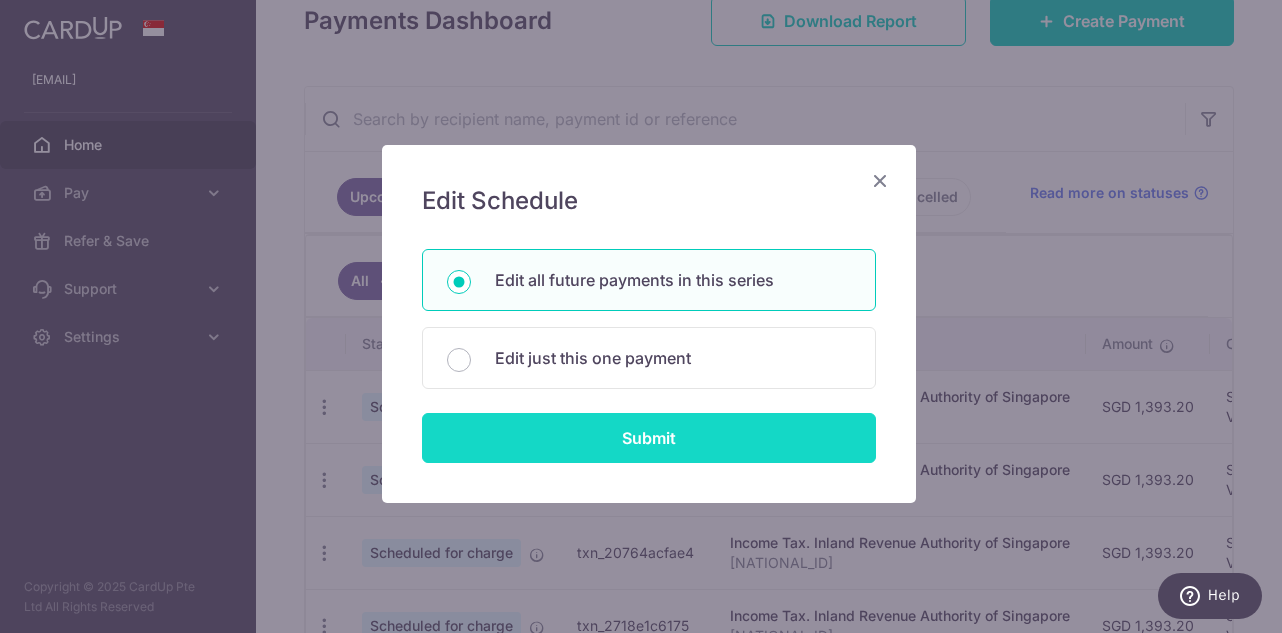 click on "Submit" at bounding box center (649, 438) 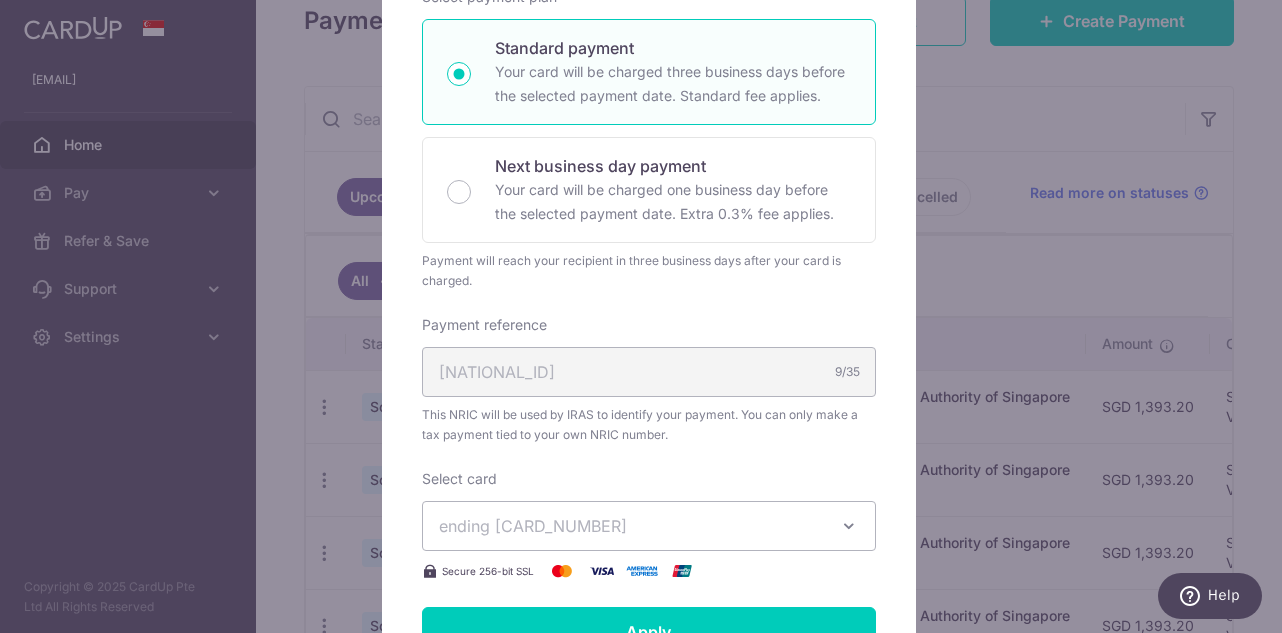 scroll, scrollTop: 500, scrollLeft: 0, axis: vertical 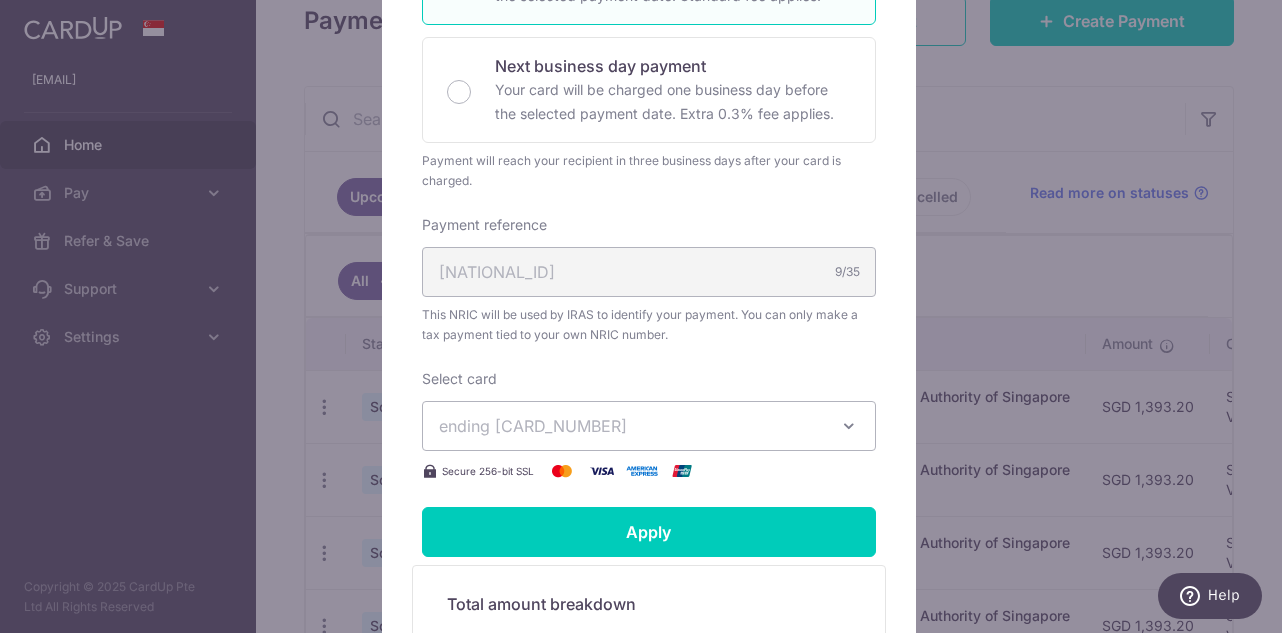 click on "ending 1462" at bounding box center [631, 426] 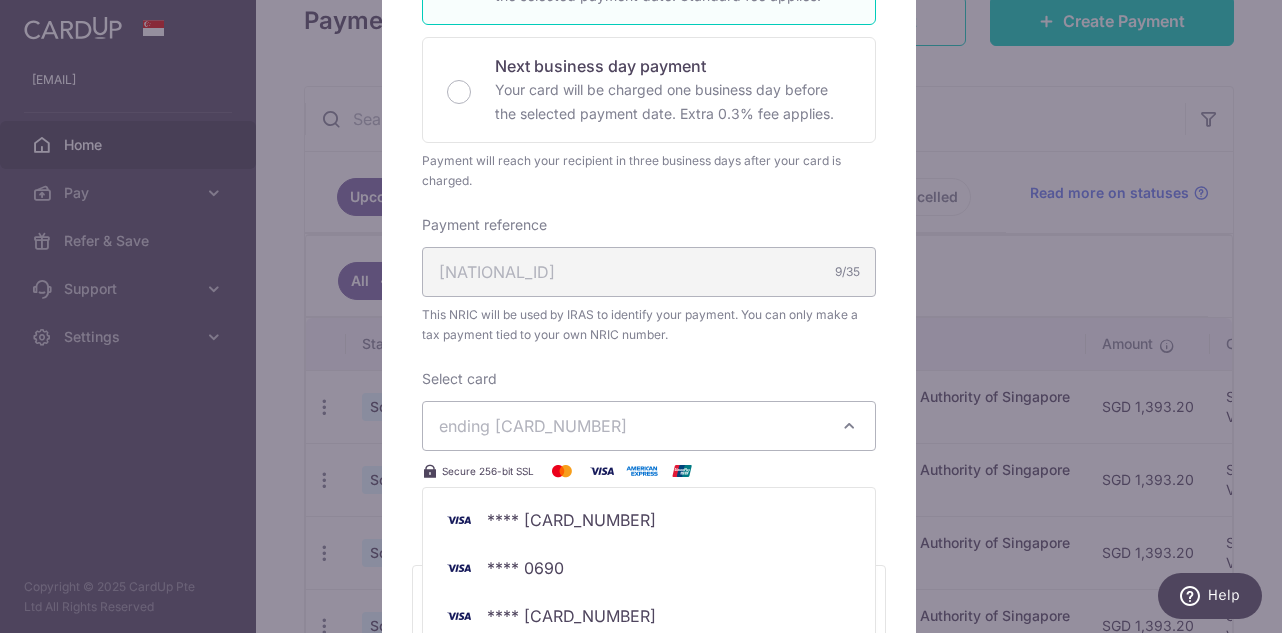 scroll, scrollTop: 600, scrollLeft: 0, axis: vertical 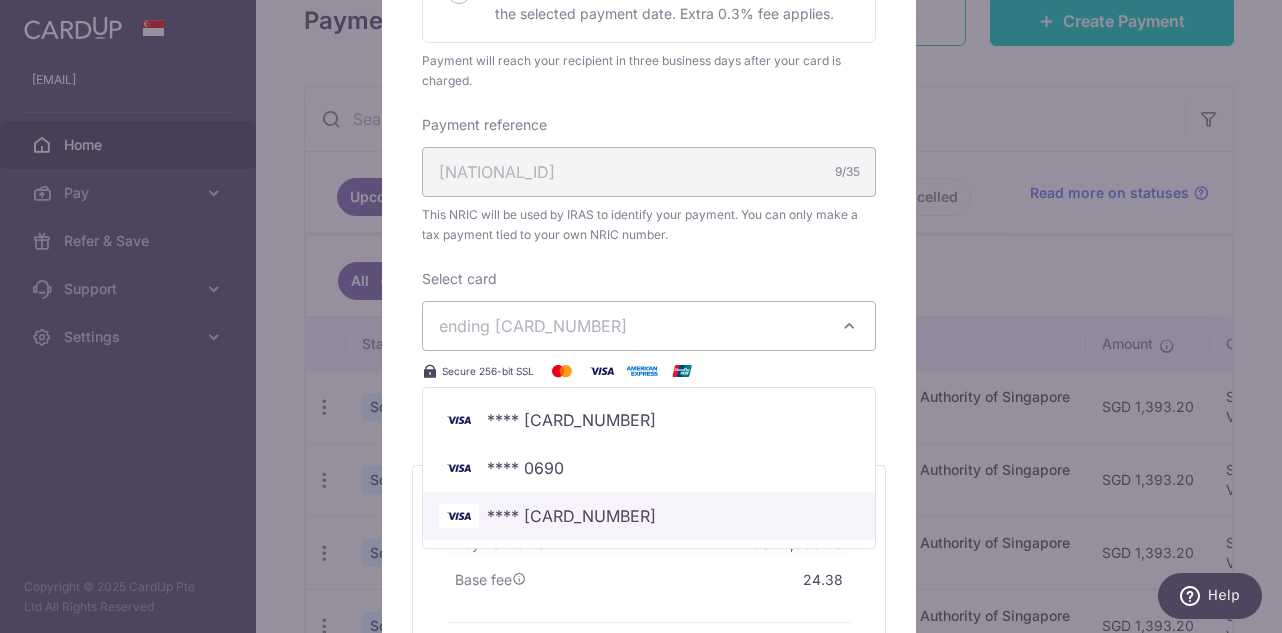 click on "**** [CARD]" at bounding box center (571, 516) 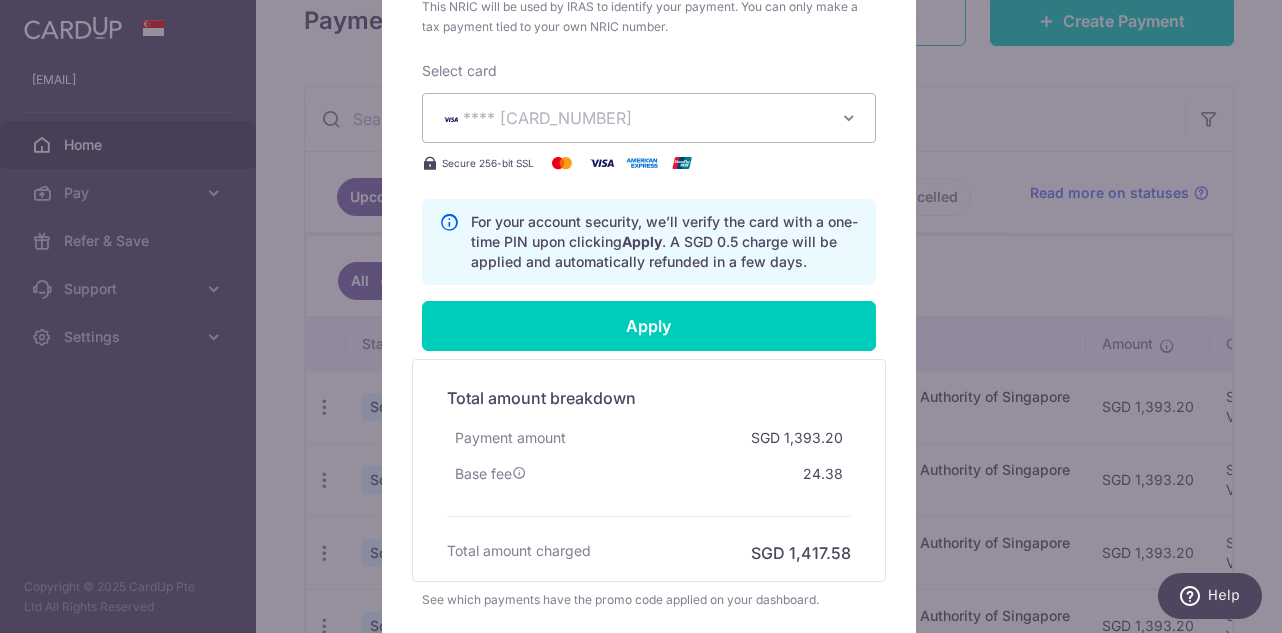 scroll, scrollTop: 900, scrollLeft: 0, axis: vertical 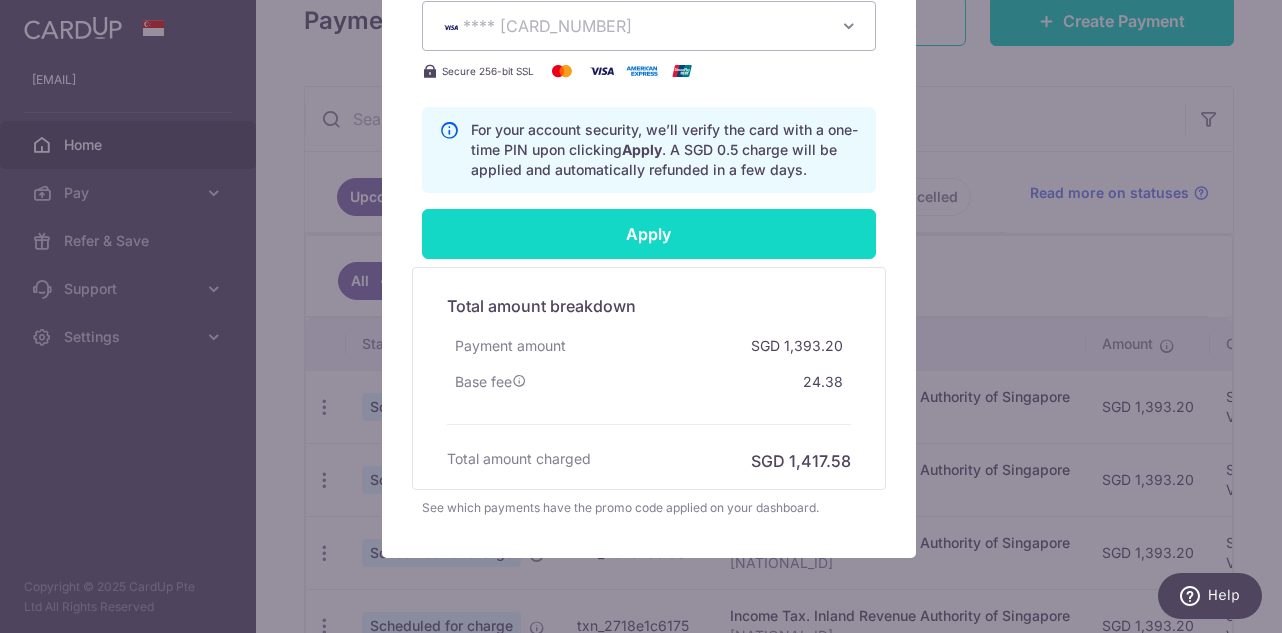 click on "Apply" at bounding box center (649, 234) 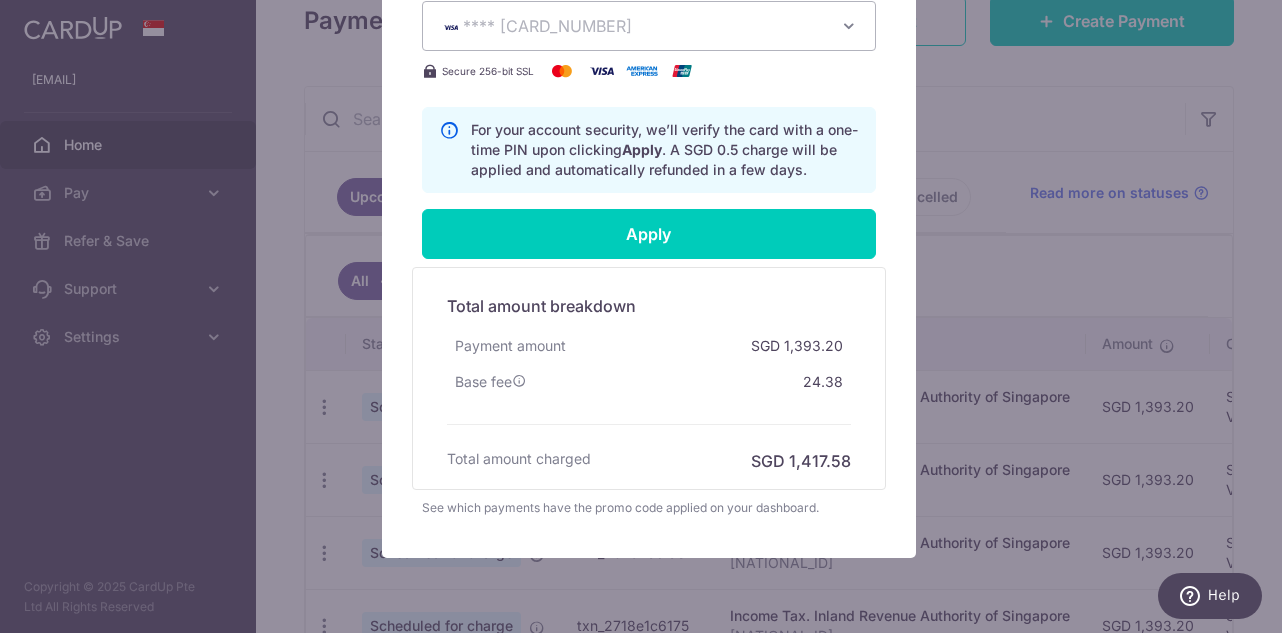 type on "Successfully Applied" 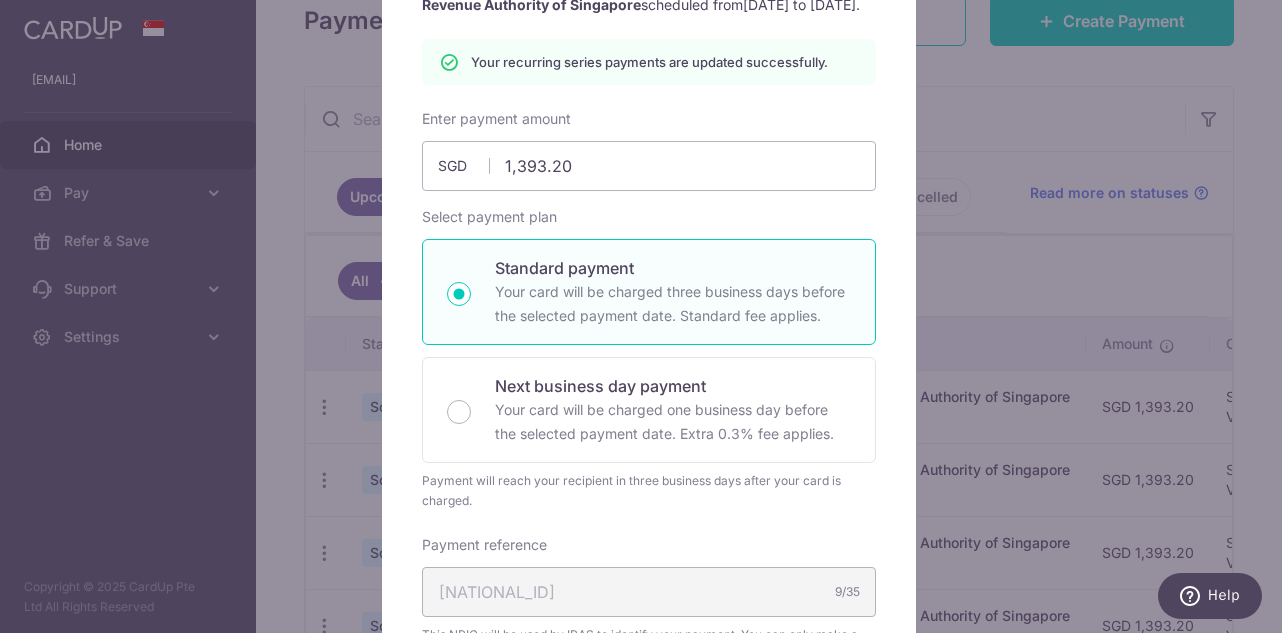 scroll, scrollTop: 54, scrollLeft: 0, axis: vertical 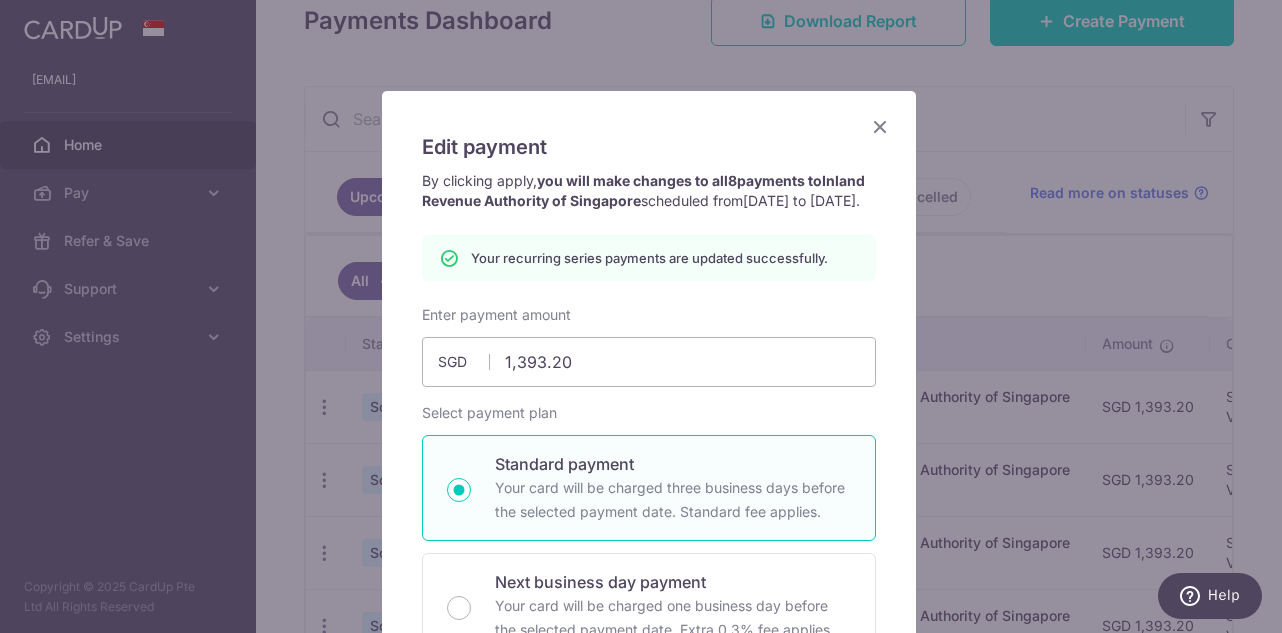 click at bounding box center (880, 126) 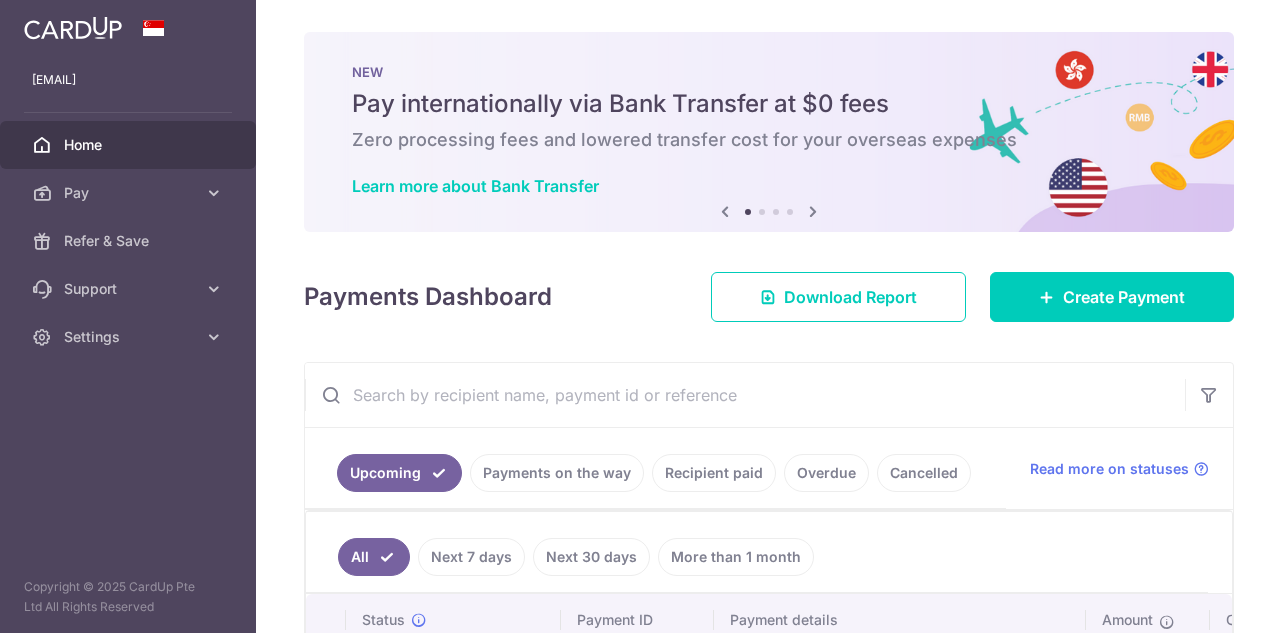 scroll, scrollTop: 0, scrollLeft: 0, axis: both 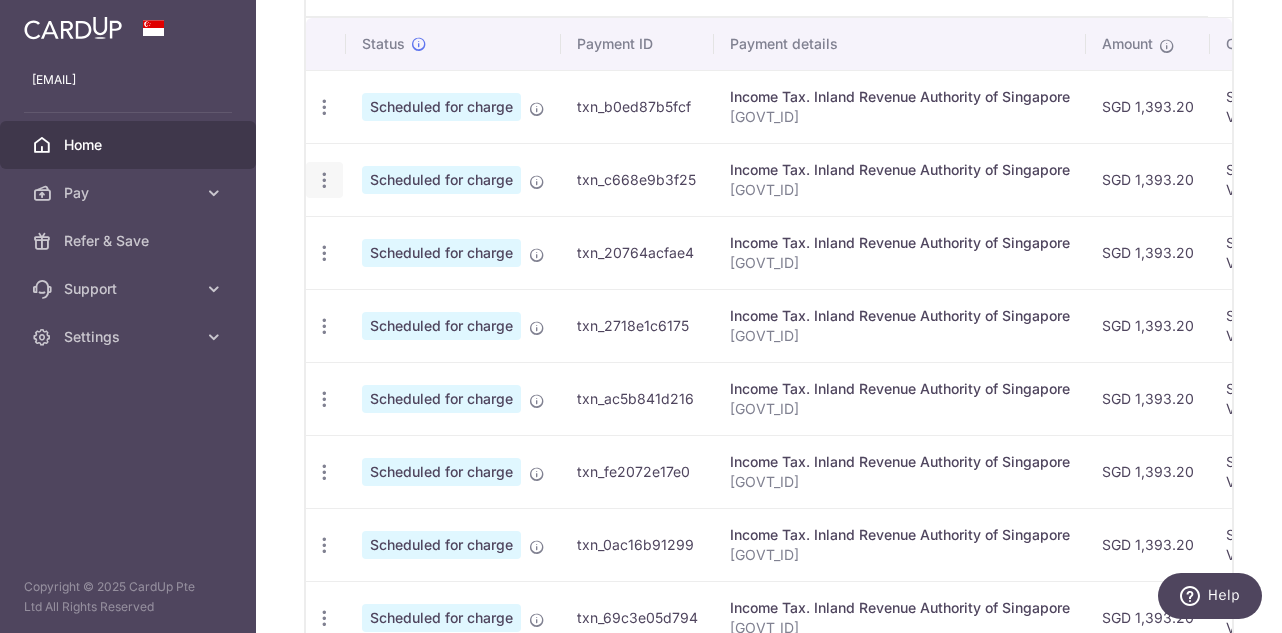 click at bounding box center [324, 107] 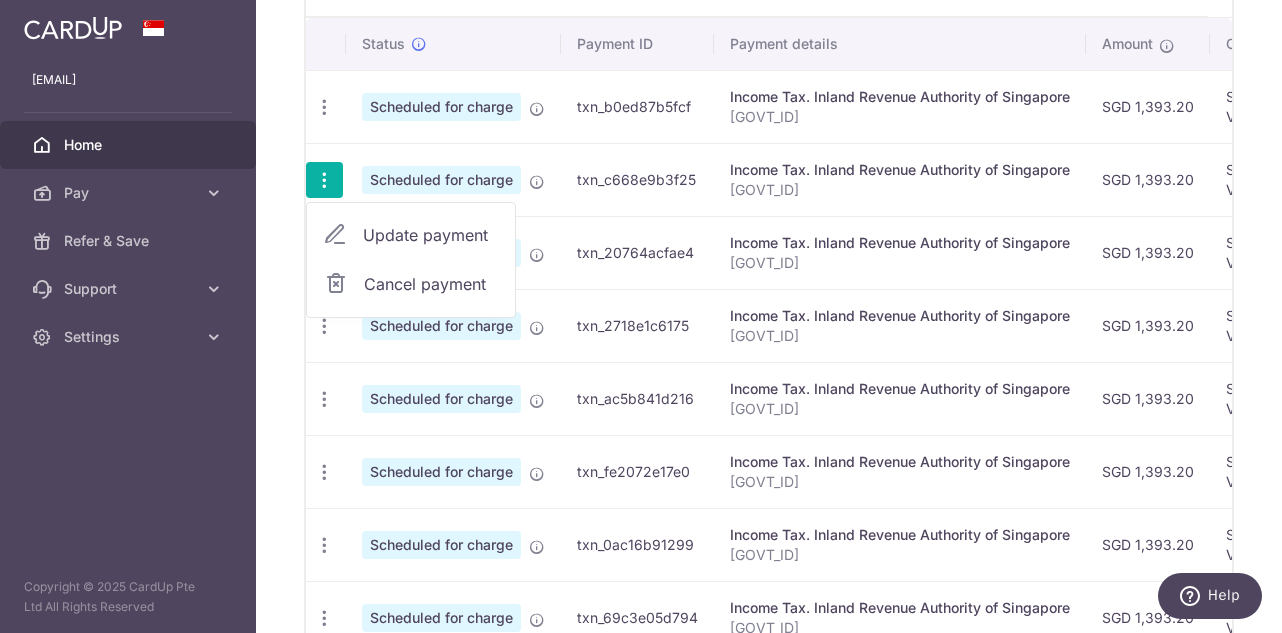 click on "Scheduled for charge" at bounding box center [453, 179] 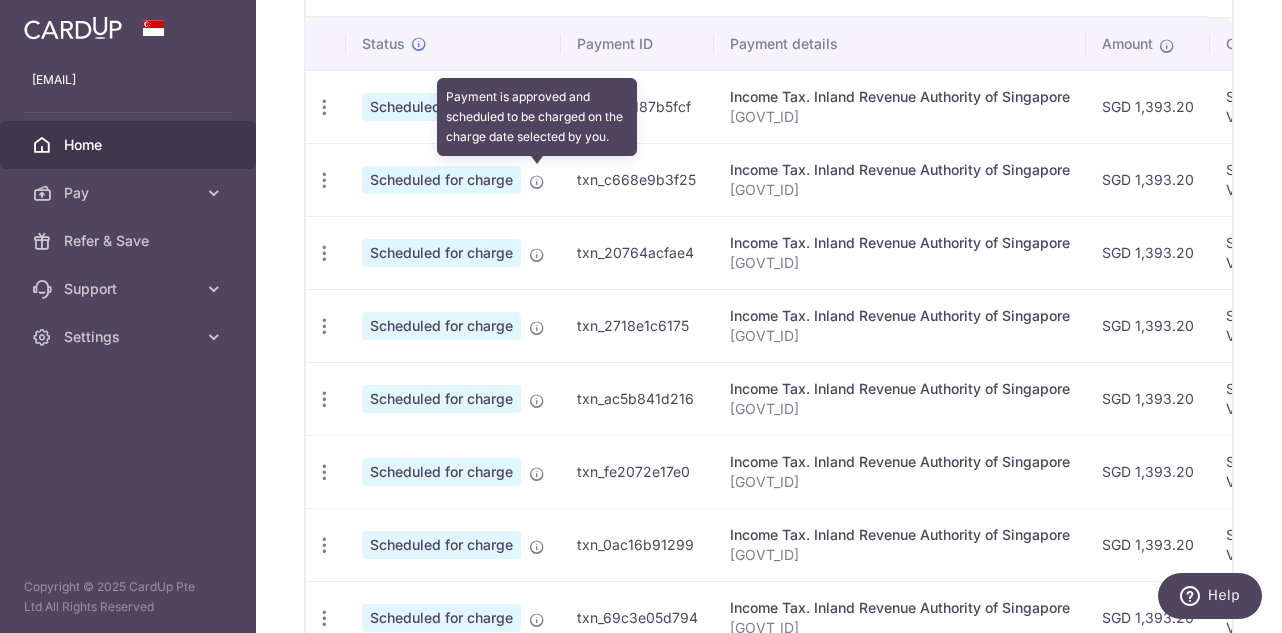 click at bounding box center [537, 182] 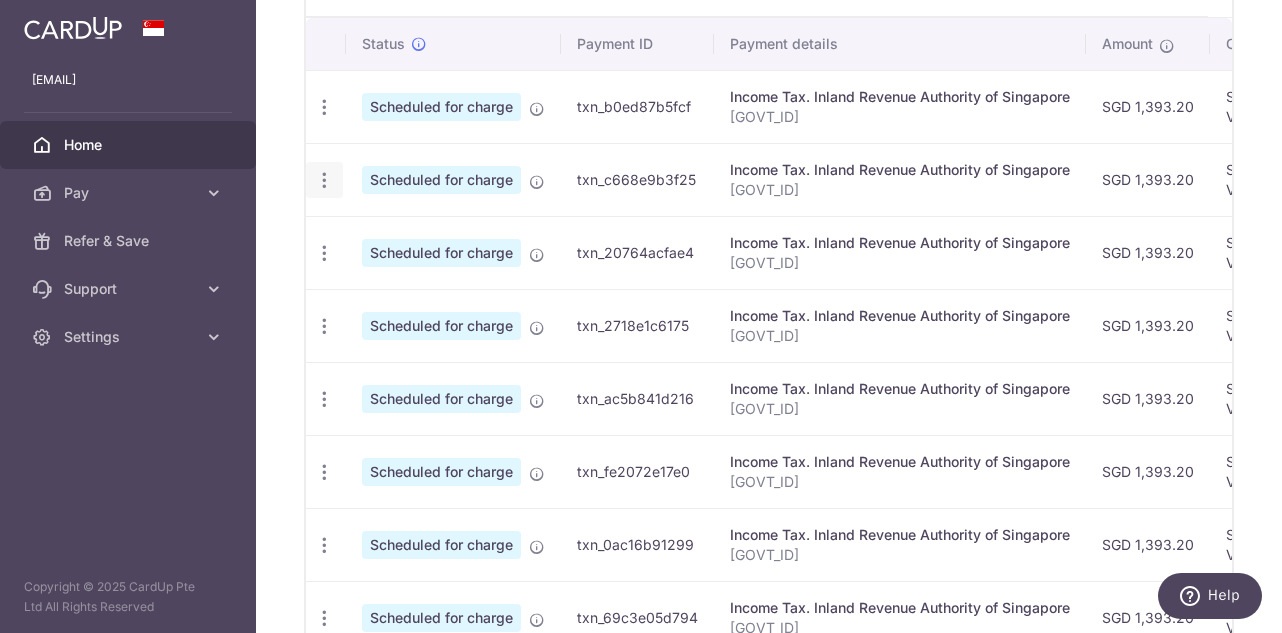 click at bounding box center (324, 107) 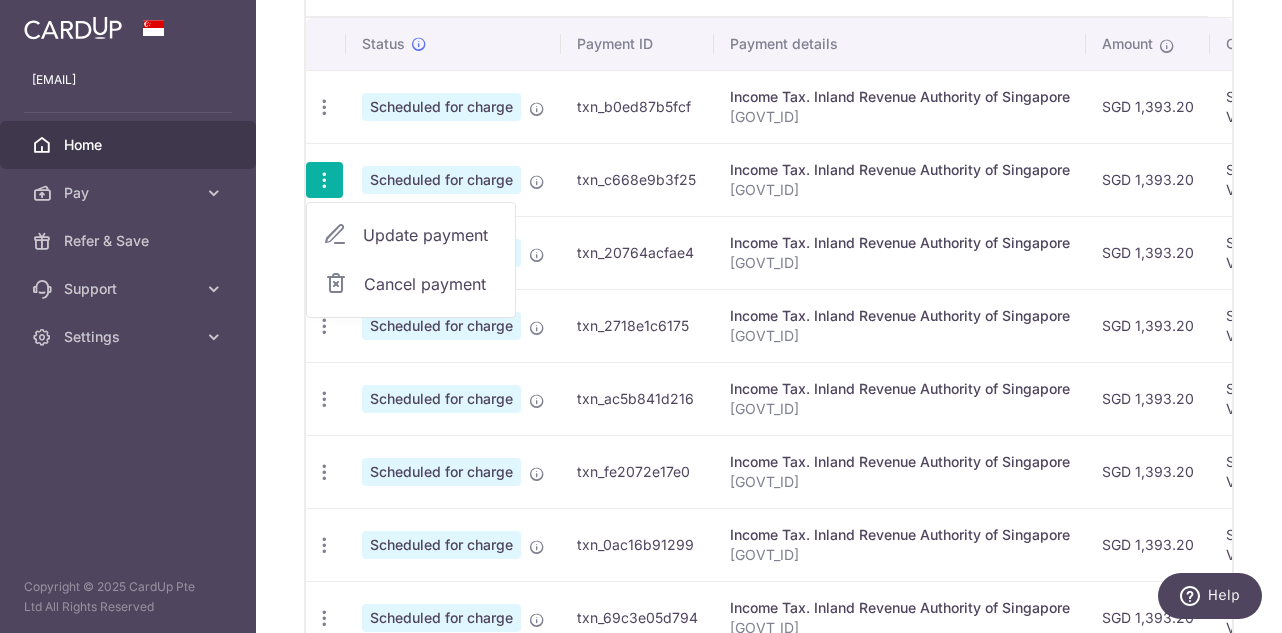 click on "Update payment" at bounding box center [431, 235] 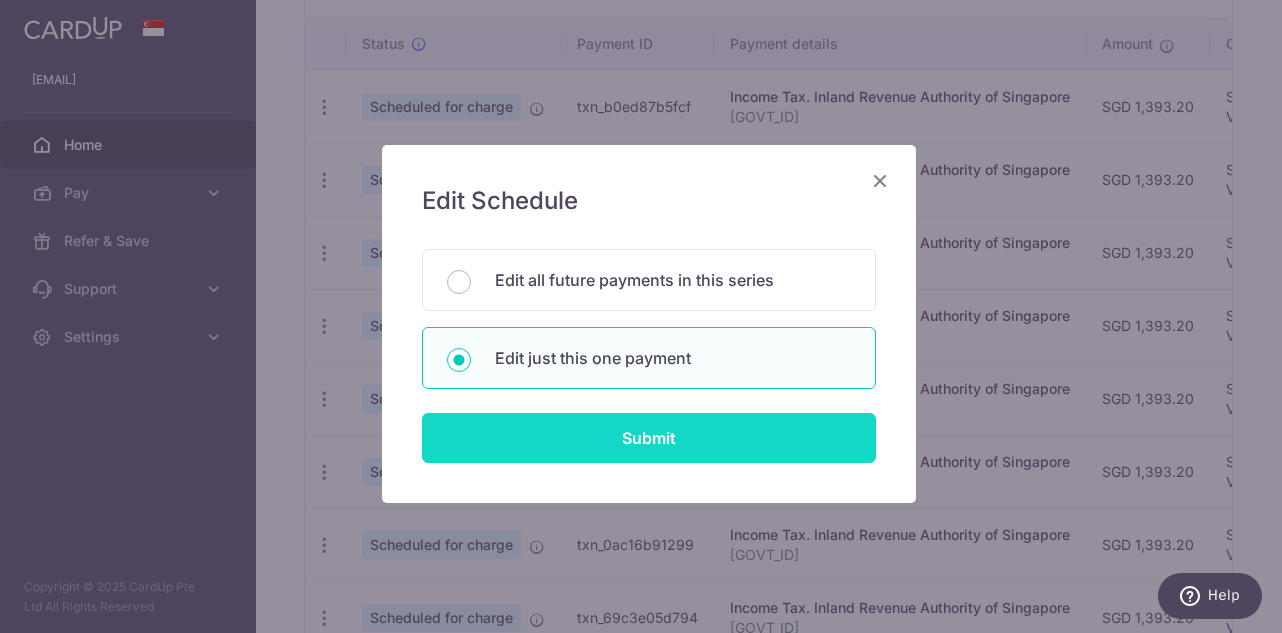 click on "Submit" at bounding box center [649, 438] 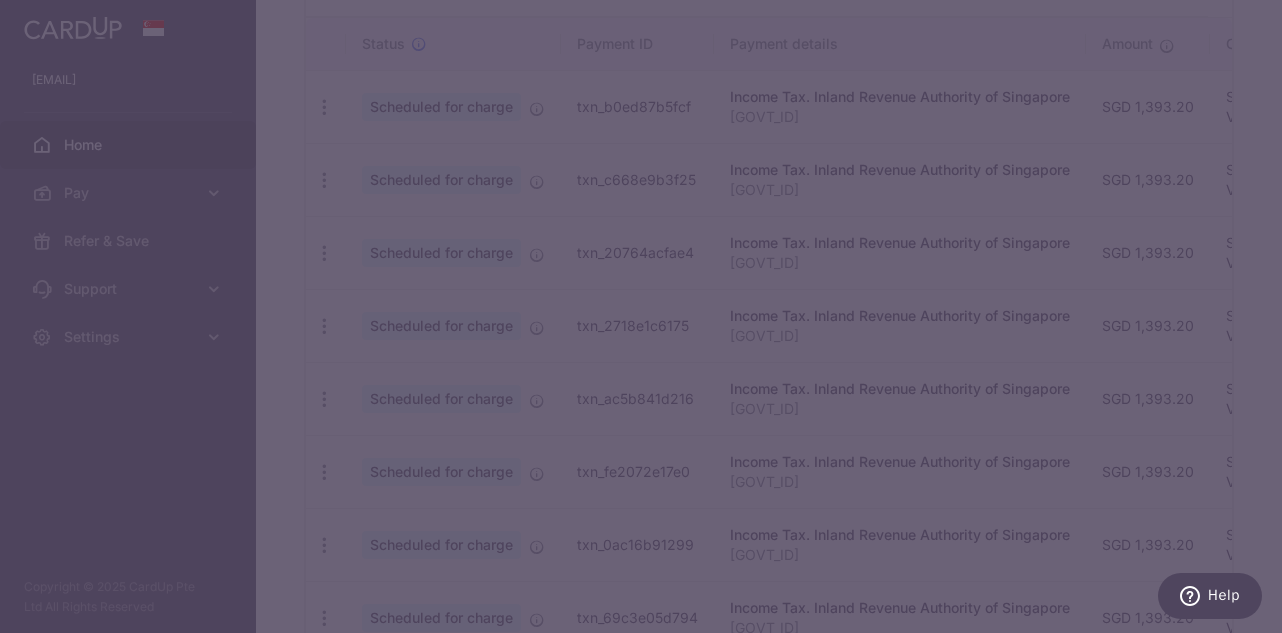 type on "VTAX25R" 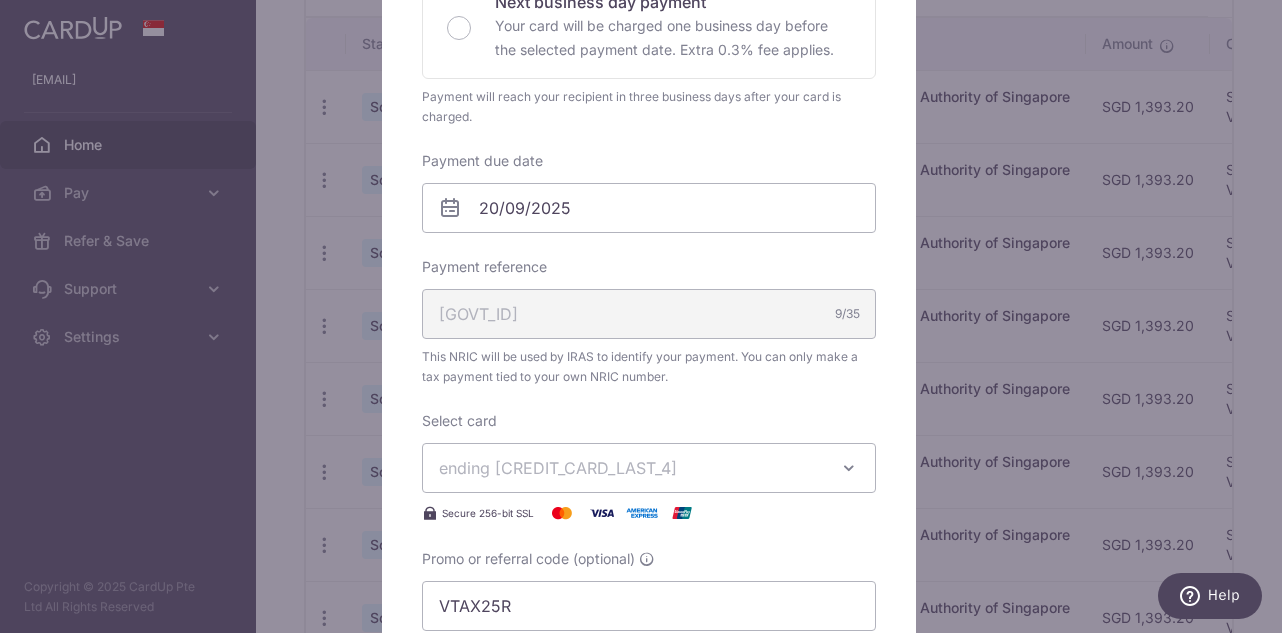 scroll, scrollTop: 100, scrollLeft: 0, axis: vertical 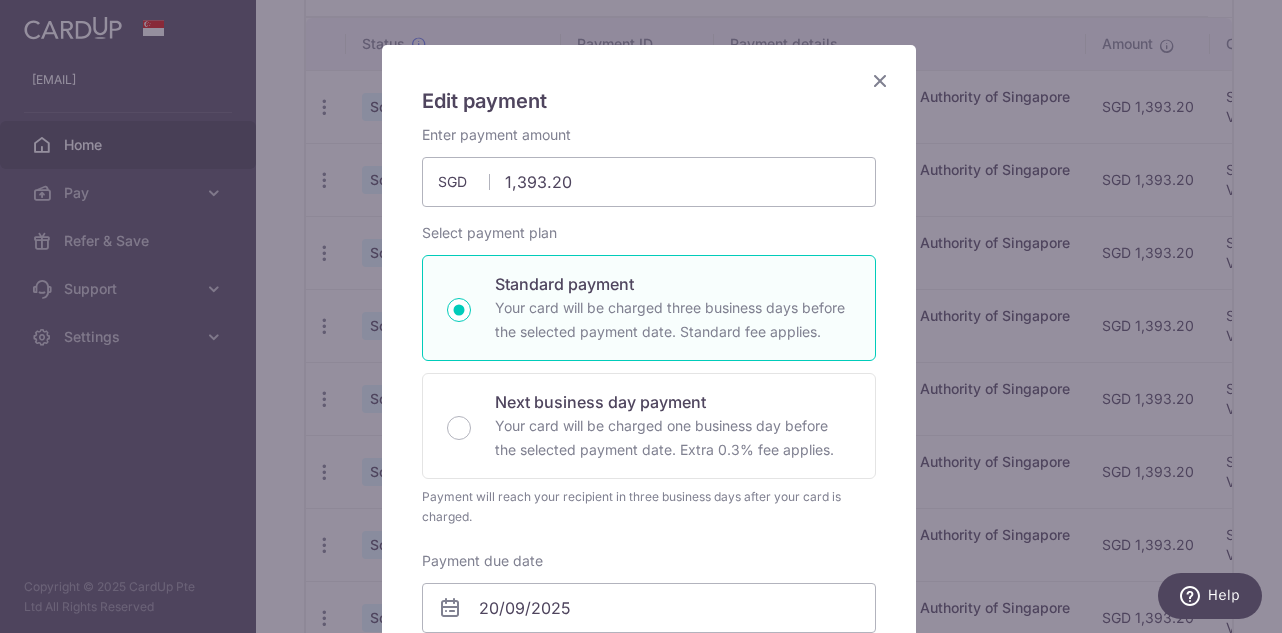 click at bounding box center [880, 80] 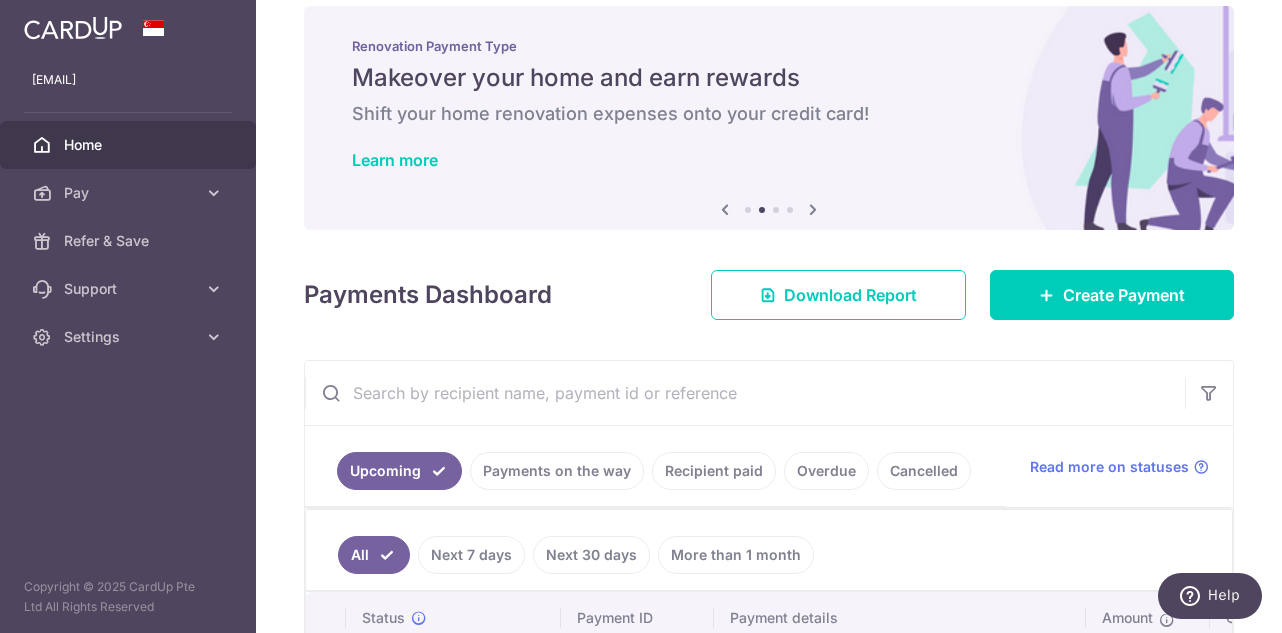 scroll, scrollTop: 0, scrollLeft: 0, axis: both 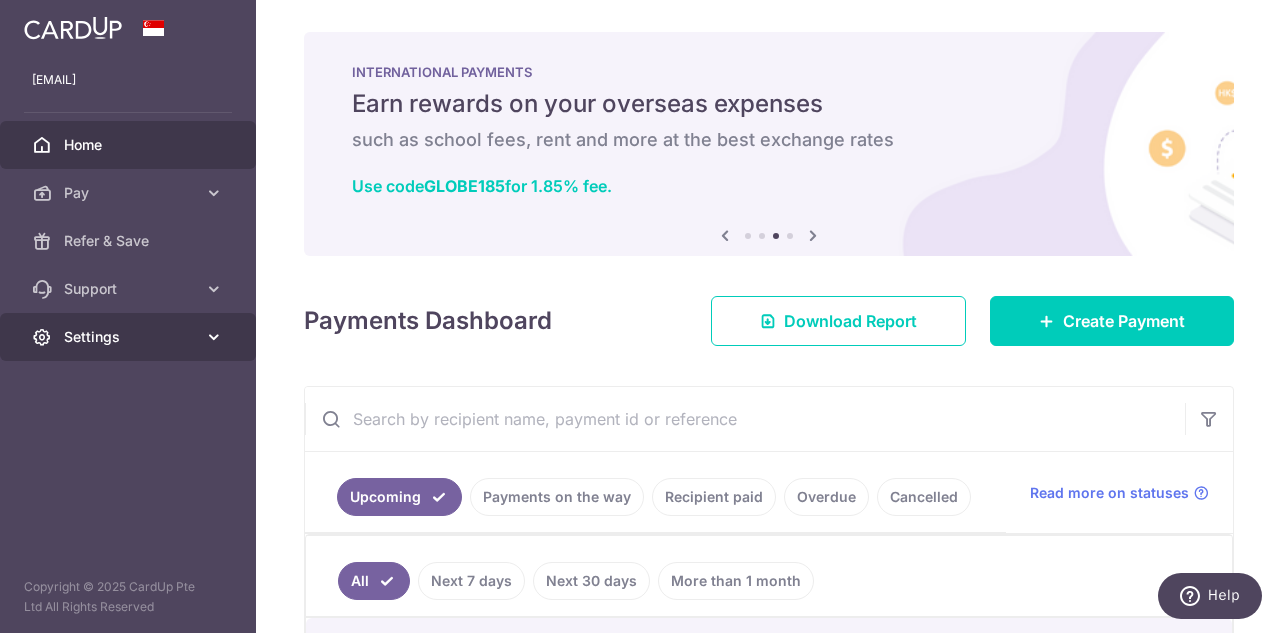 click on "Settings" at bounding box center (130, 337) 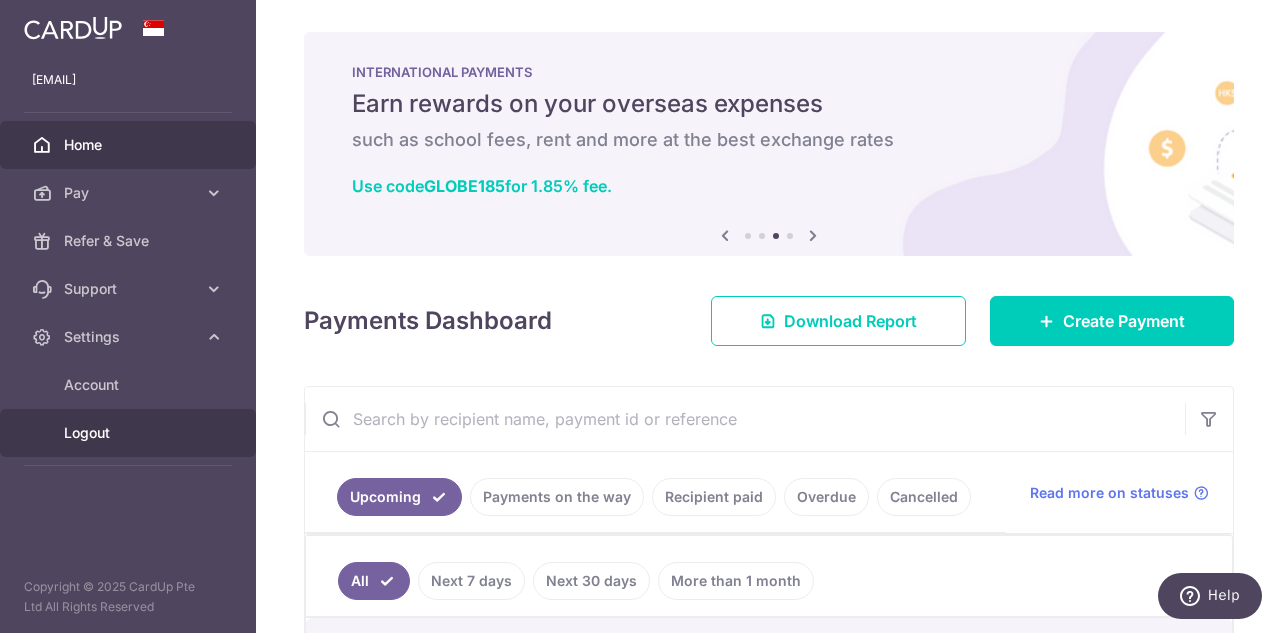 click on "Logout" at bounding box center [130, 433] 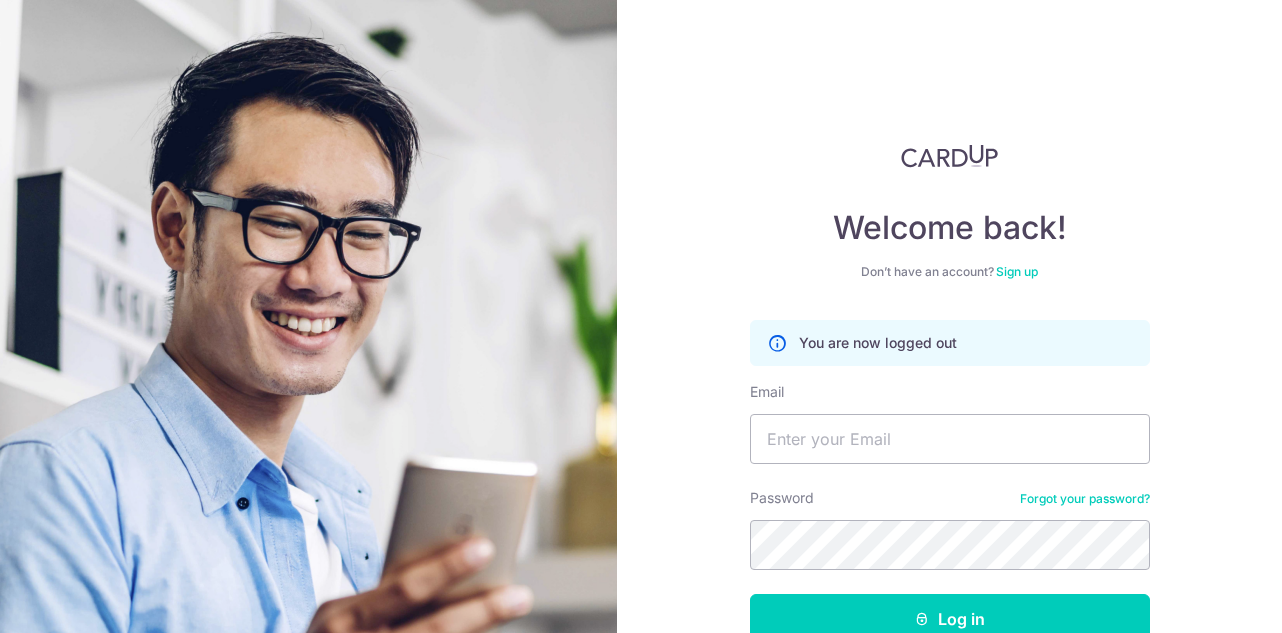 scroll, scrollTop: 0, scrollLeft: 0, axis: both 